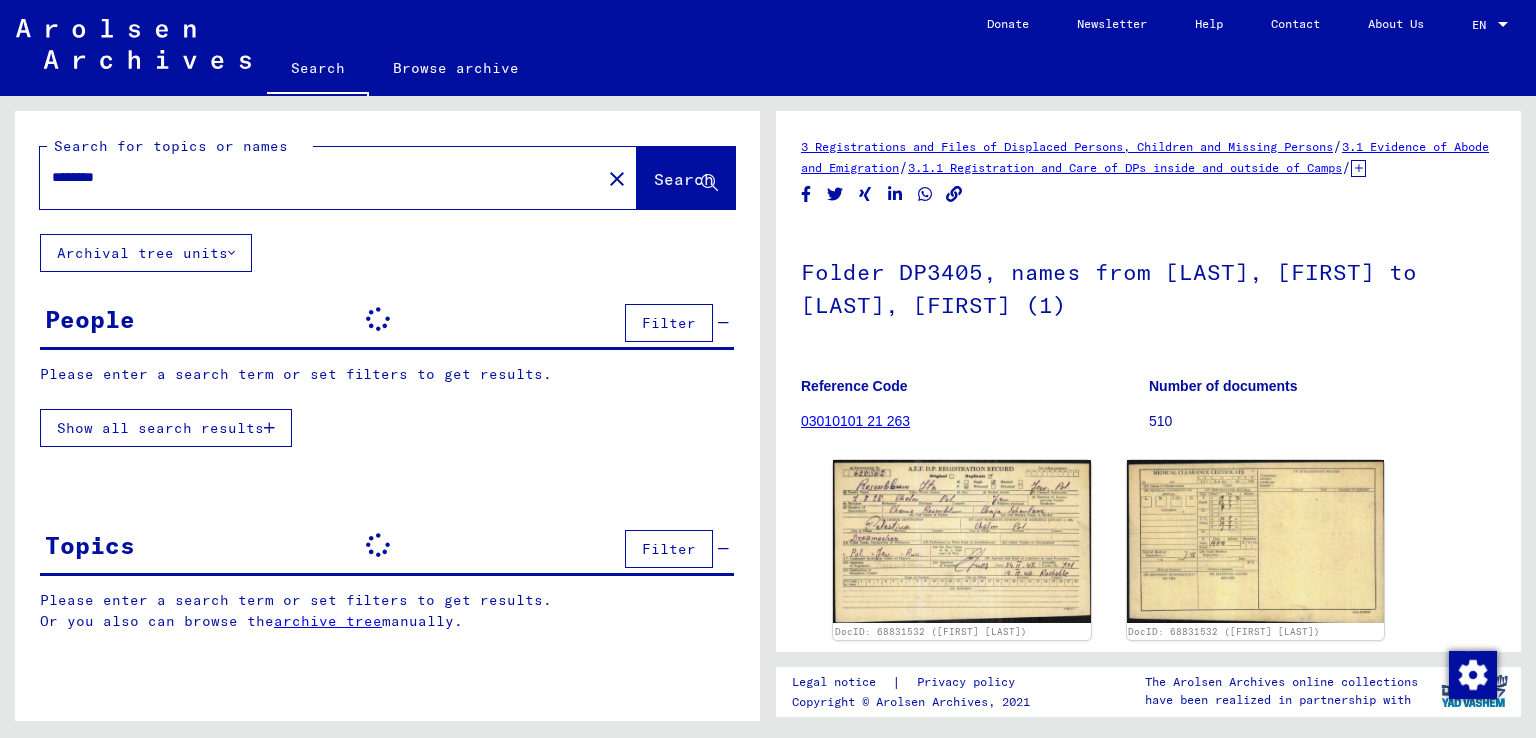 scroll, scrollTop: 0, scrollLeft: 0, axis: both 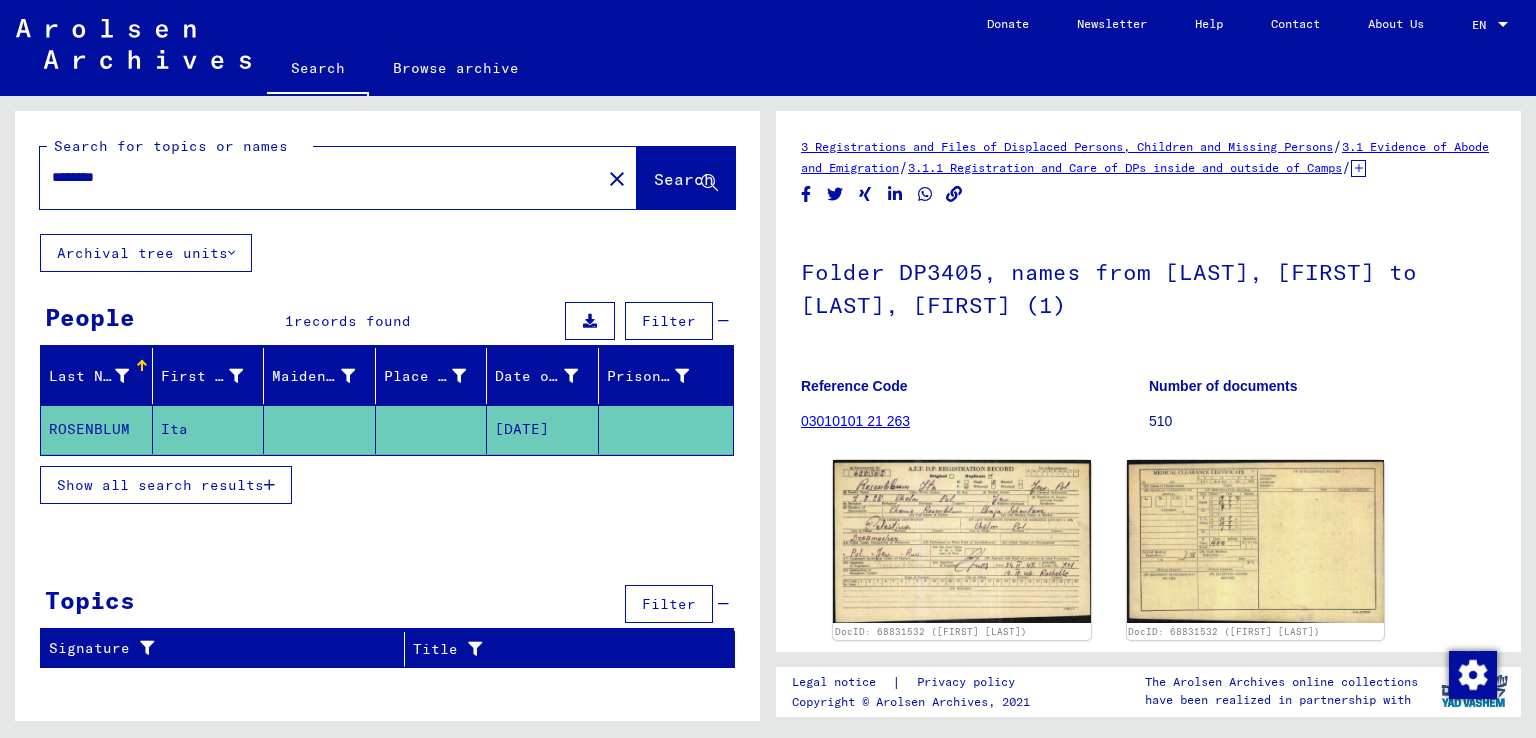 click on "Show all search results" at bounding box center [160, 485] 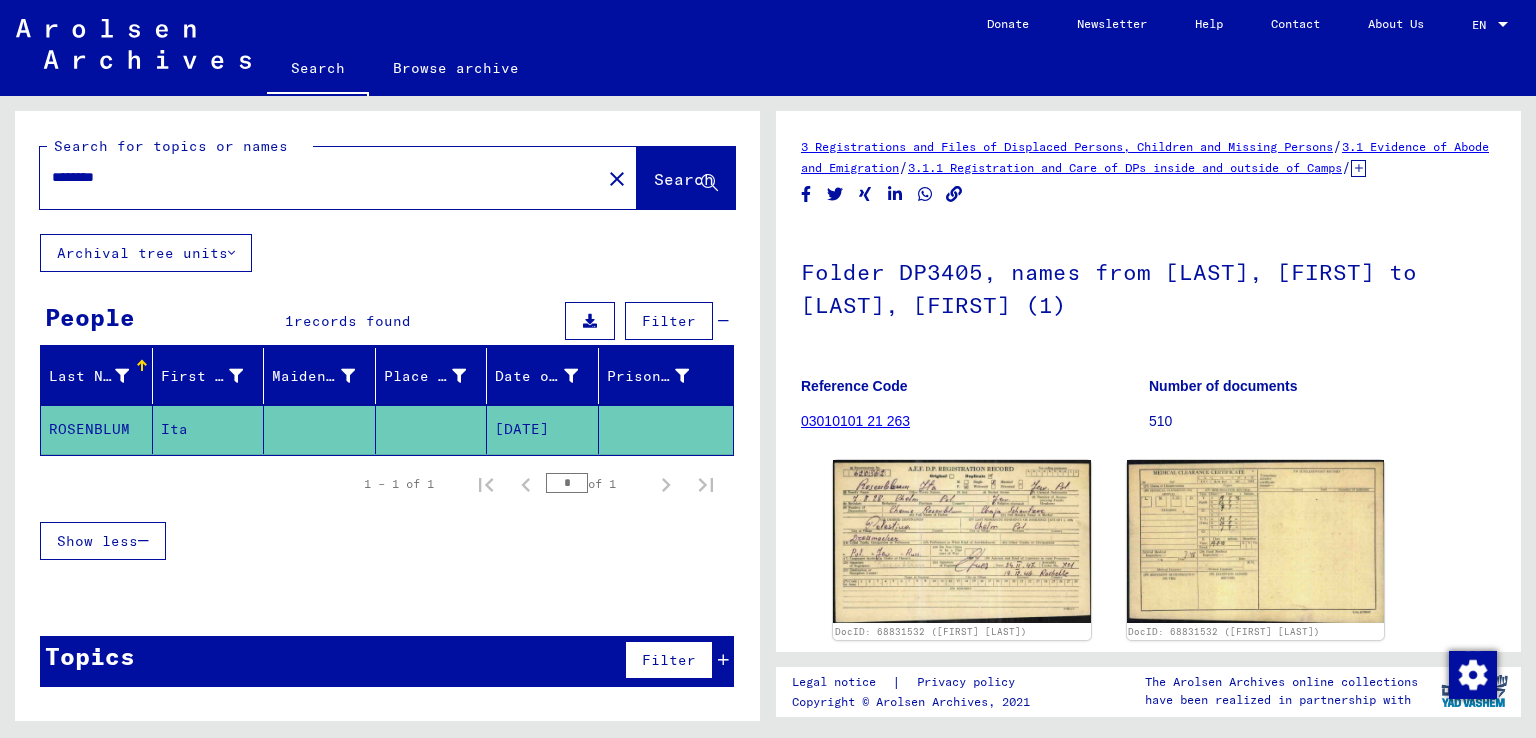 click on "********" at bounding box center (320, 177) 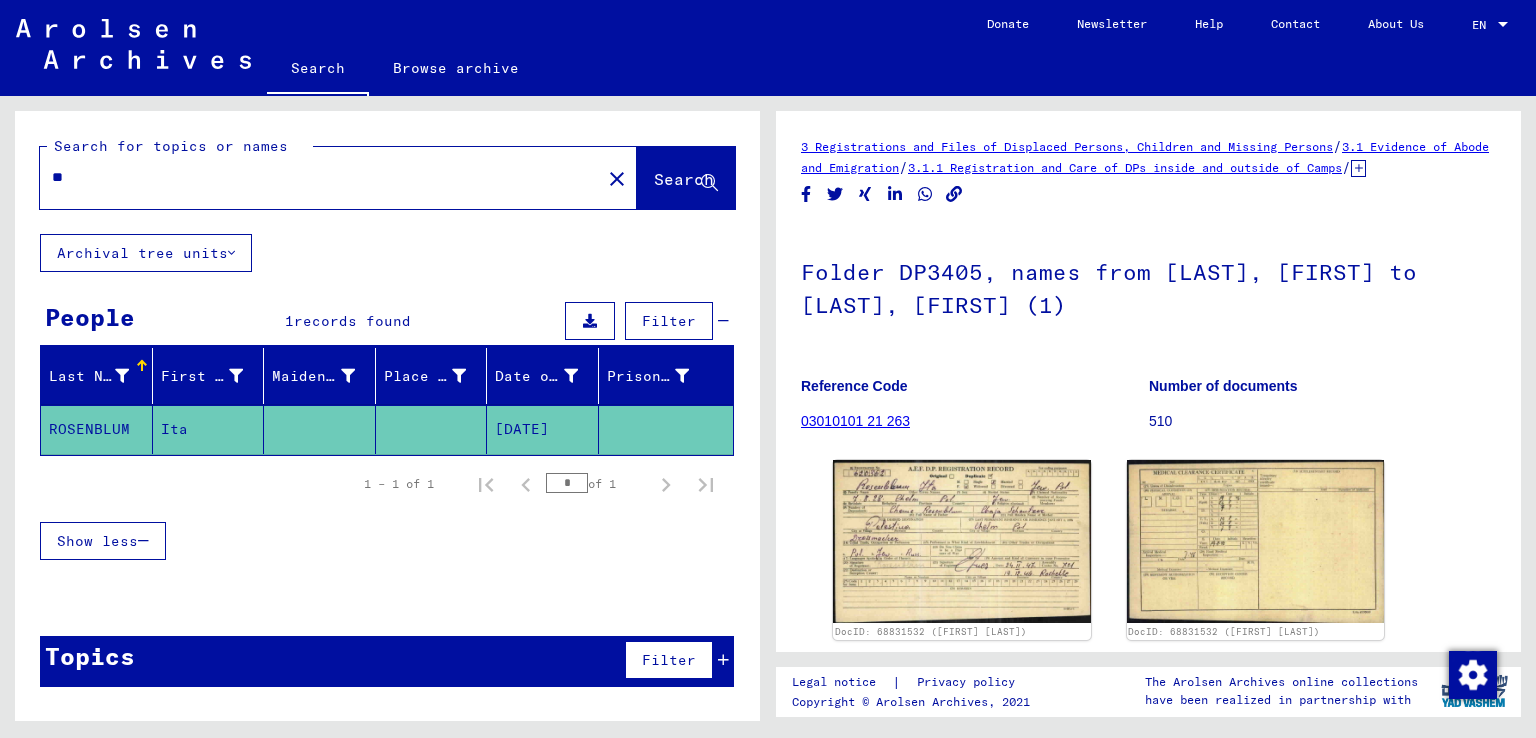 type on "*" 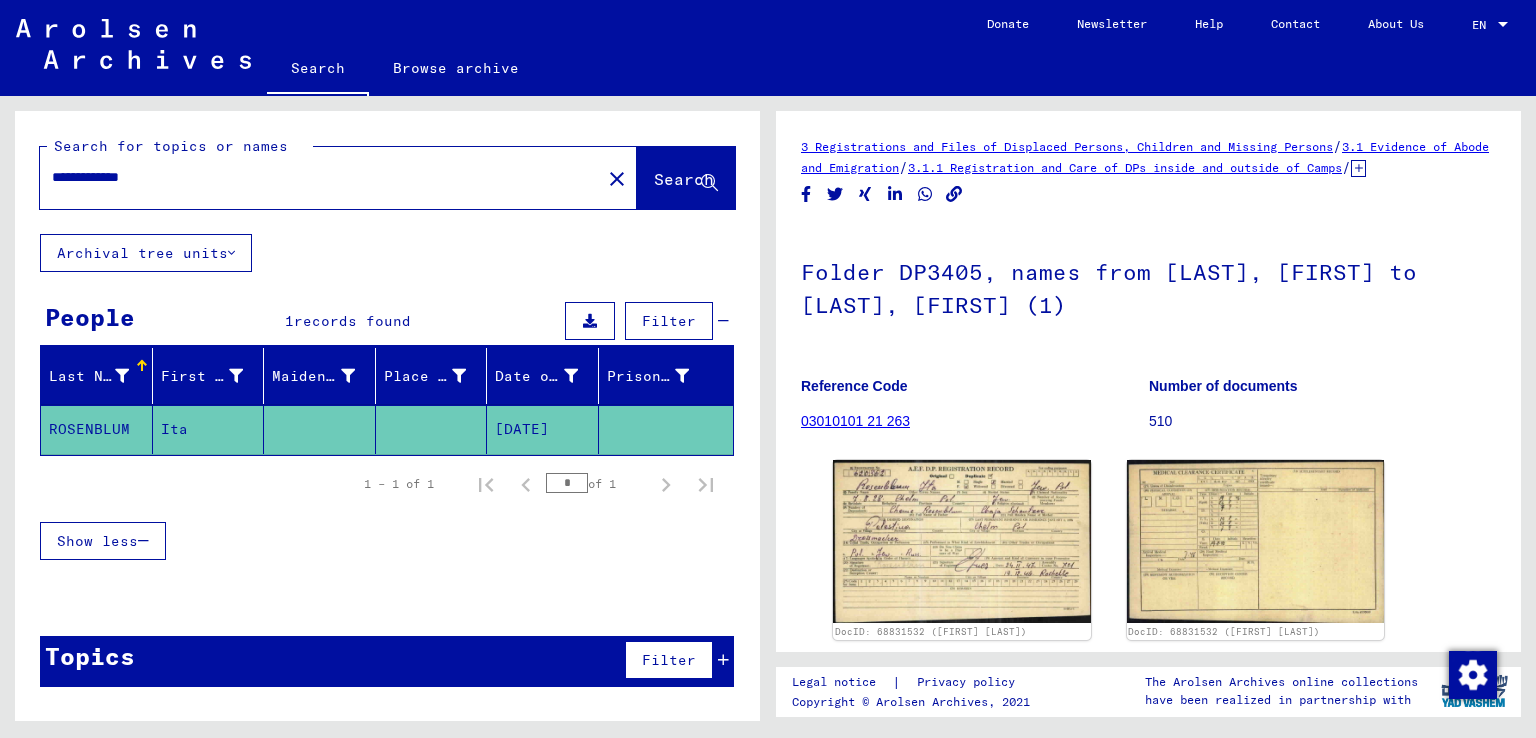 type on "**********" 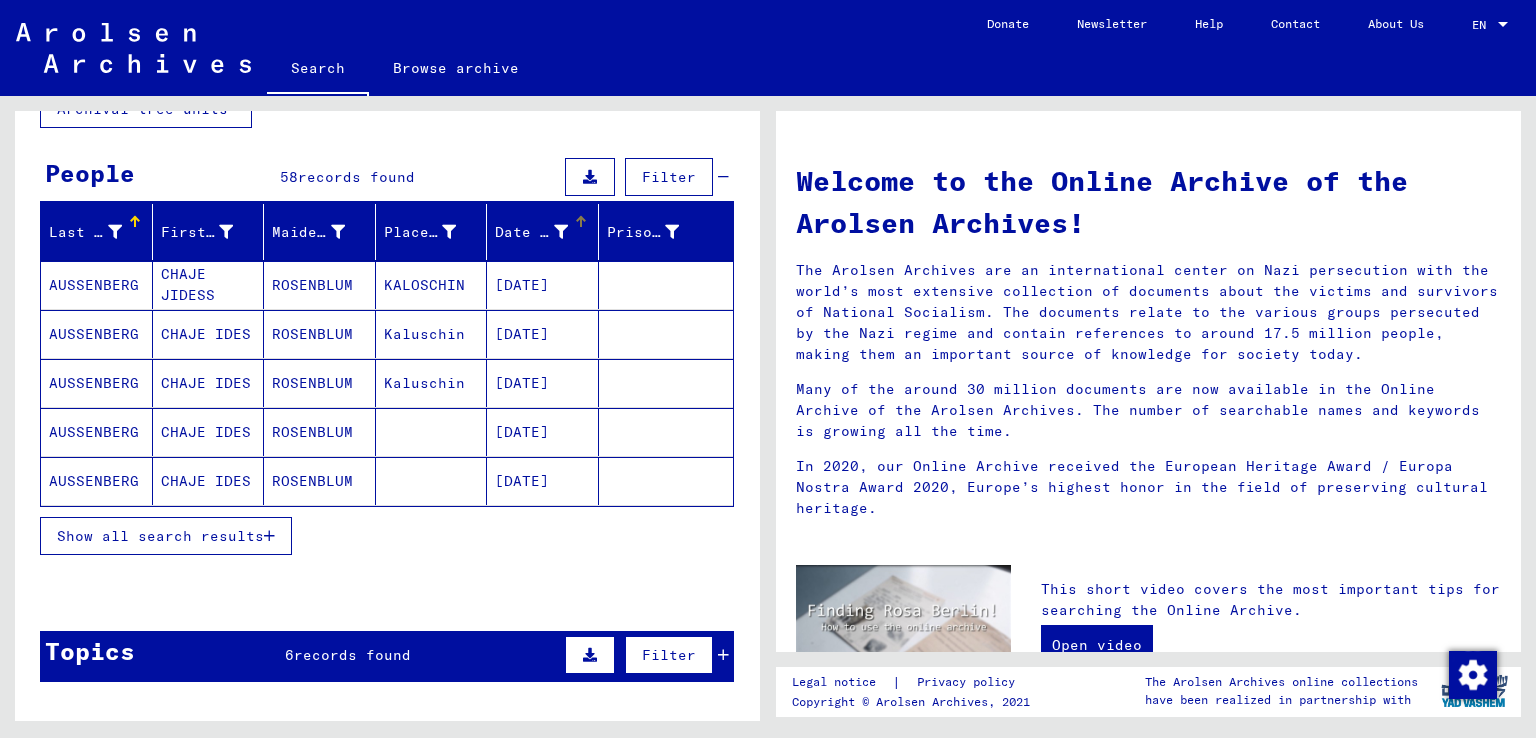 scroll, scrollTop: 154, scrollLeft: 0, axis: vertical 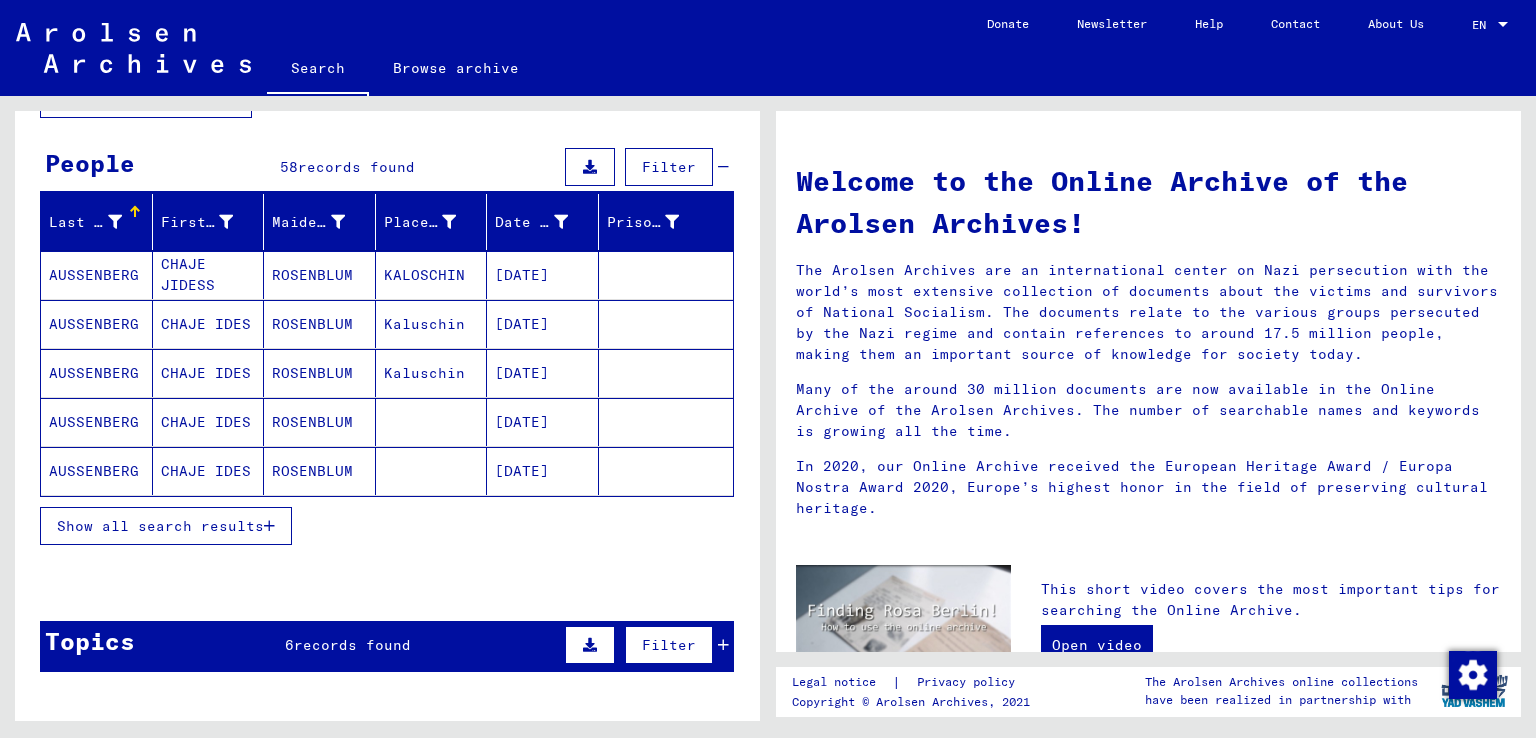 click on "Show all search results" at bounding box center (160, 526) 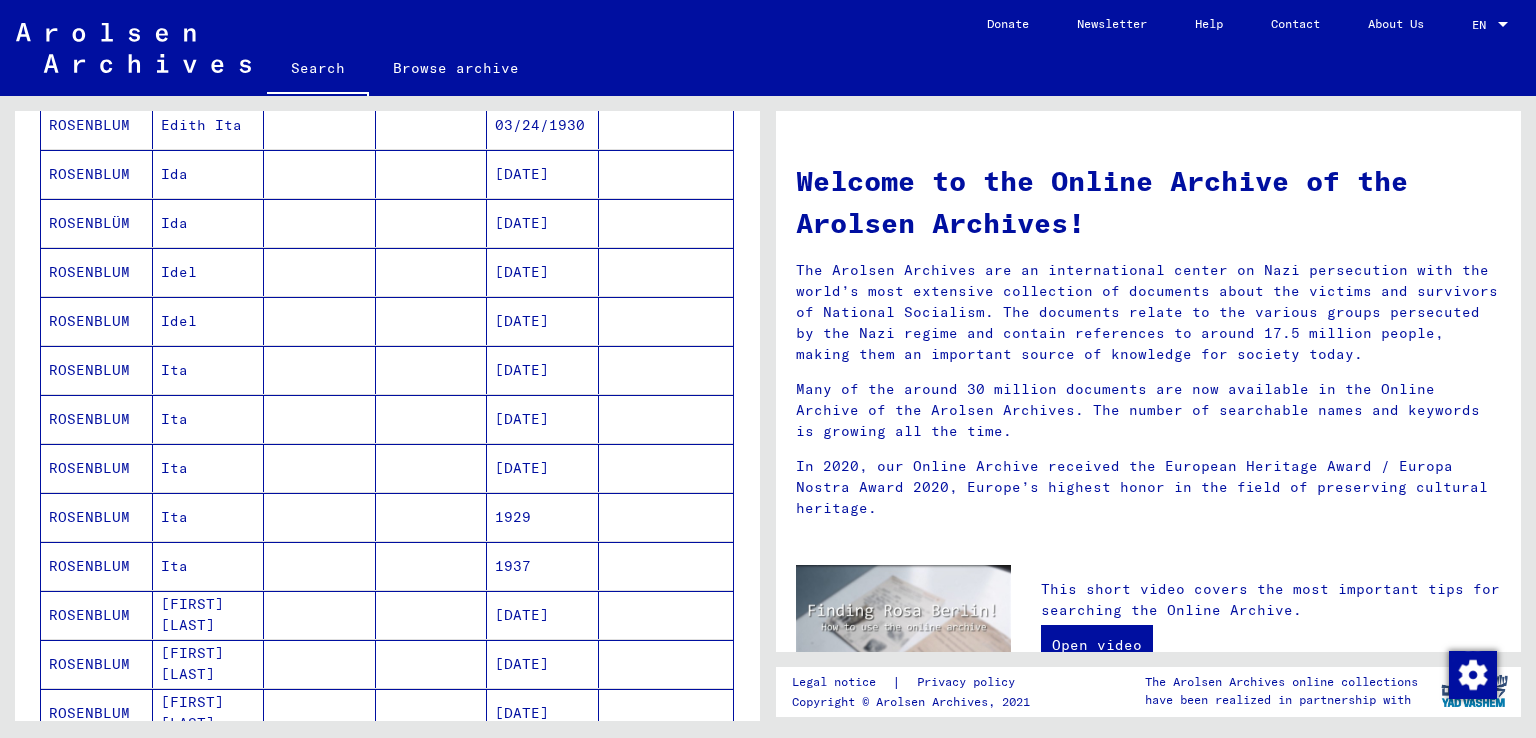 scroll, scrollTop: 844, scrollLeft: 0, axis: vertical 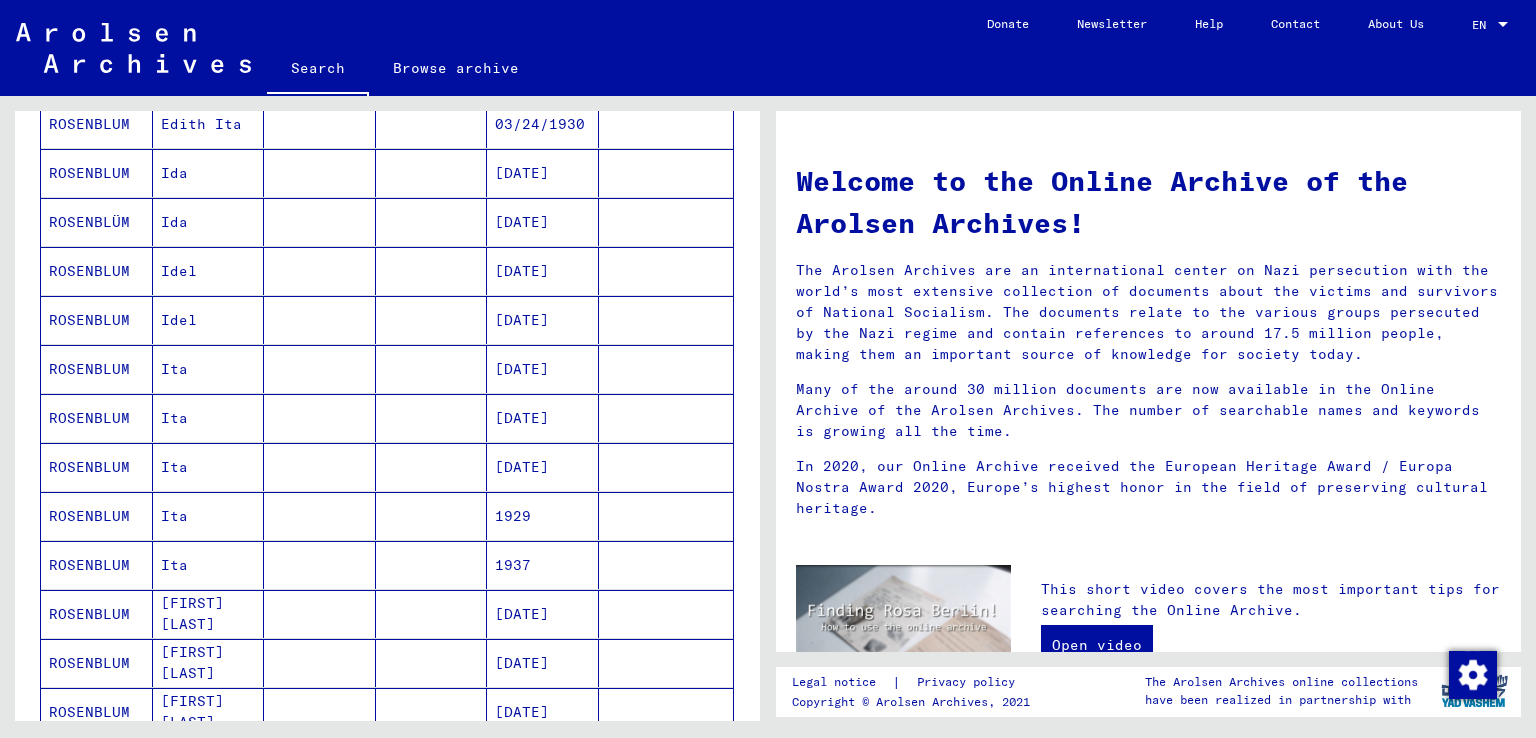 click on "[DATE]" at bounding box center [543, 418] 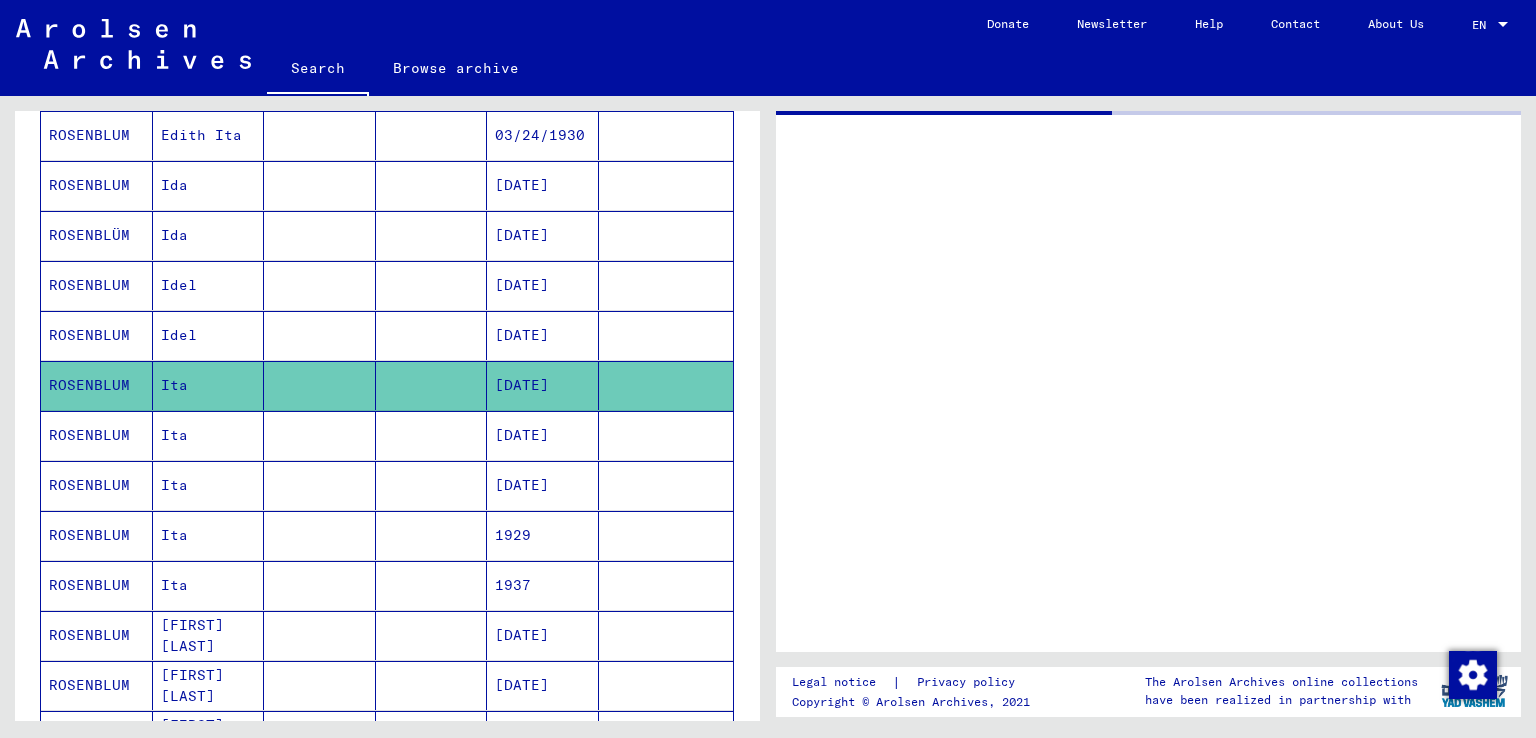 scroll, scrollTop: 853, scrollLeft: 0, axis: vertical 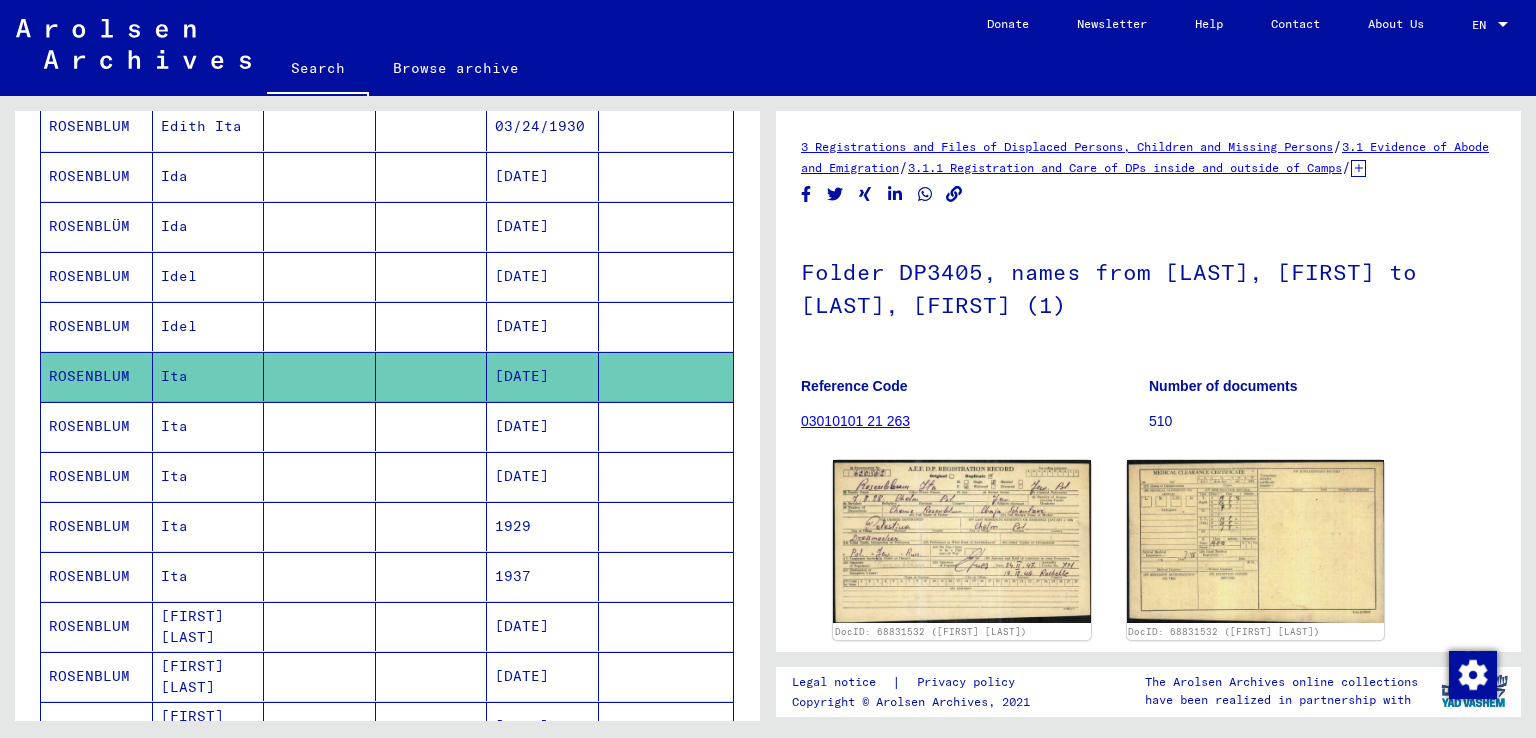 click on "[DATE]" at bounding box center [543, 476] 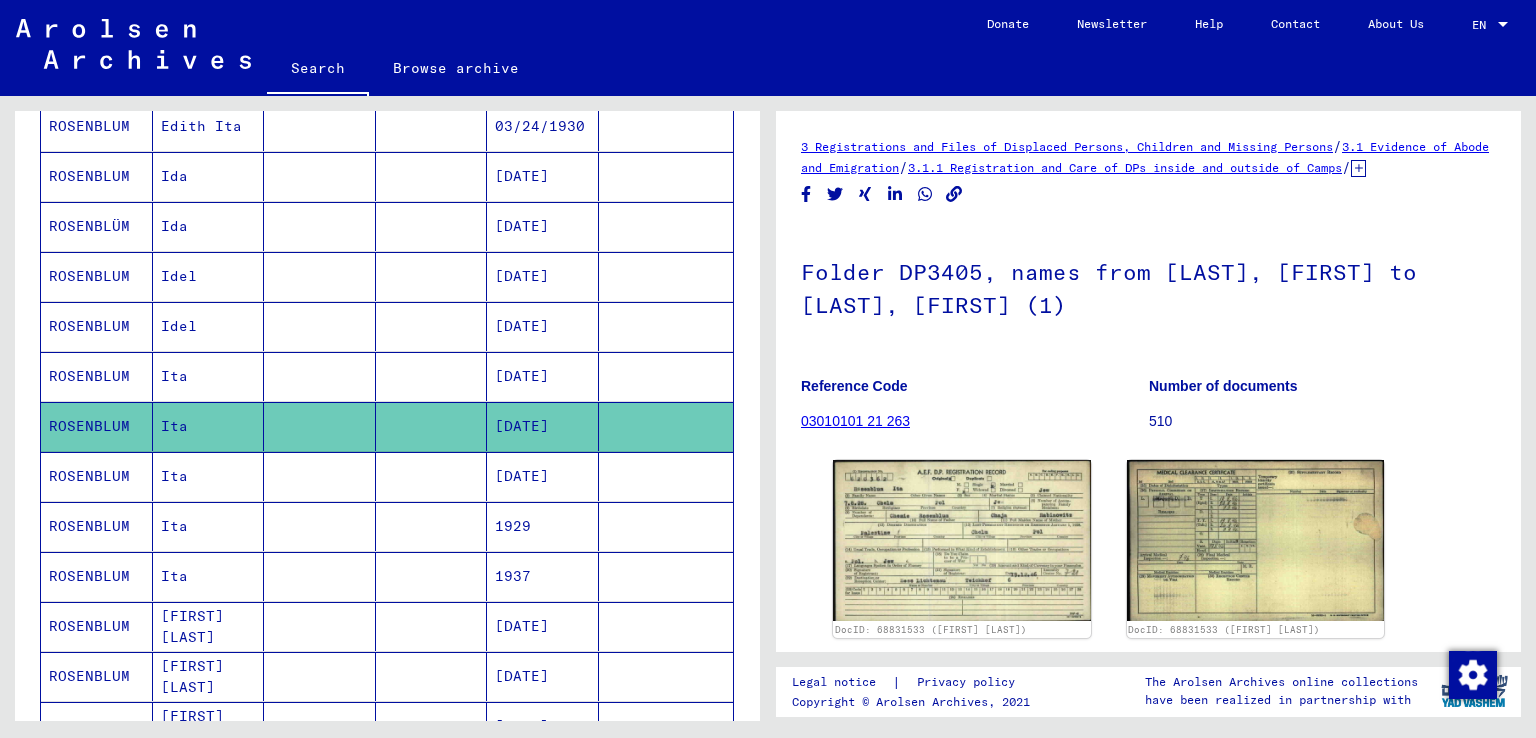 scroll, scrollTop: 0, scrollLeft: 0, axis: both 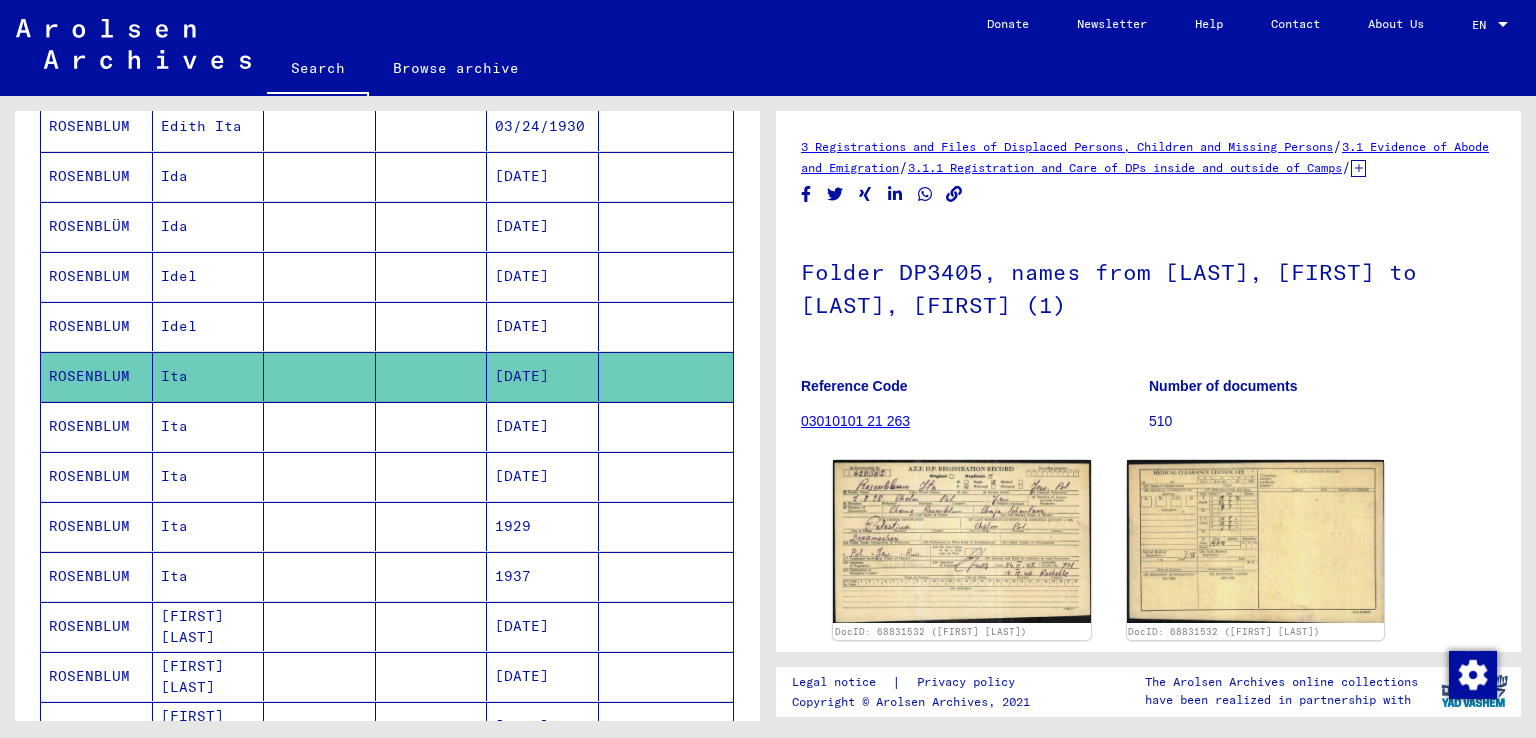 click on "[DATE]" at bounding box center [543, 526] 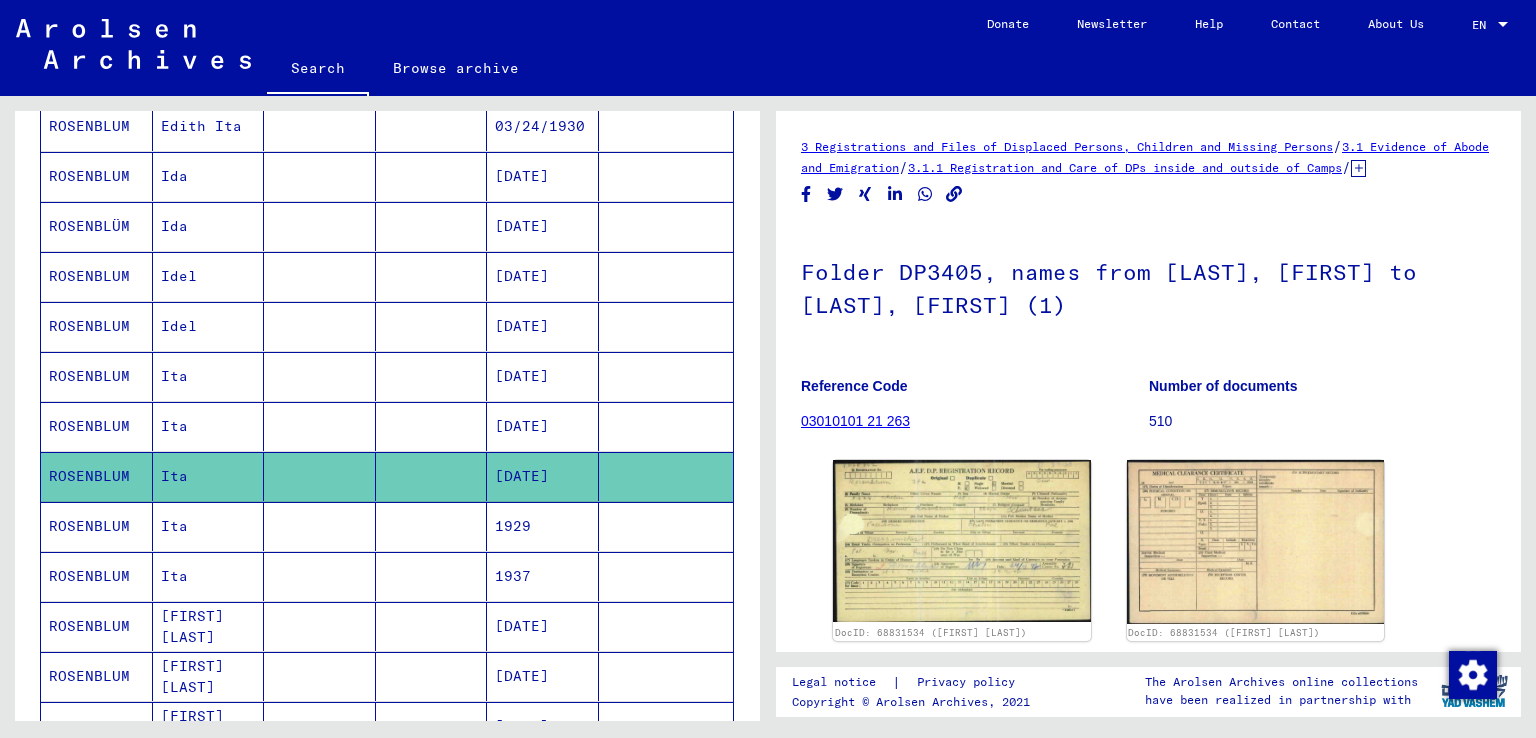 scroll, scrollTop: 0, scrollLeft: 0, axis: both 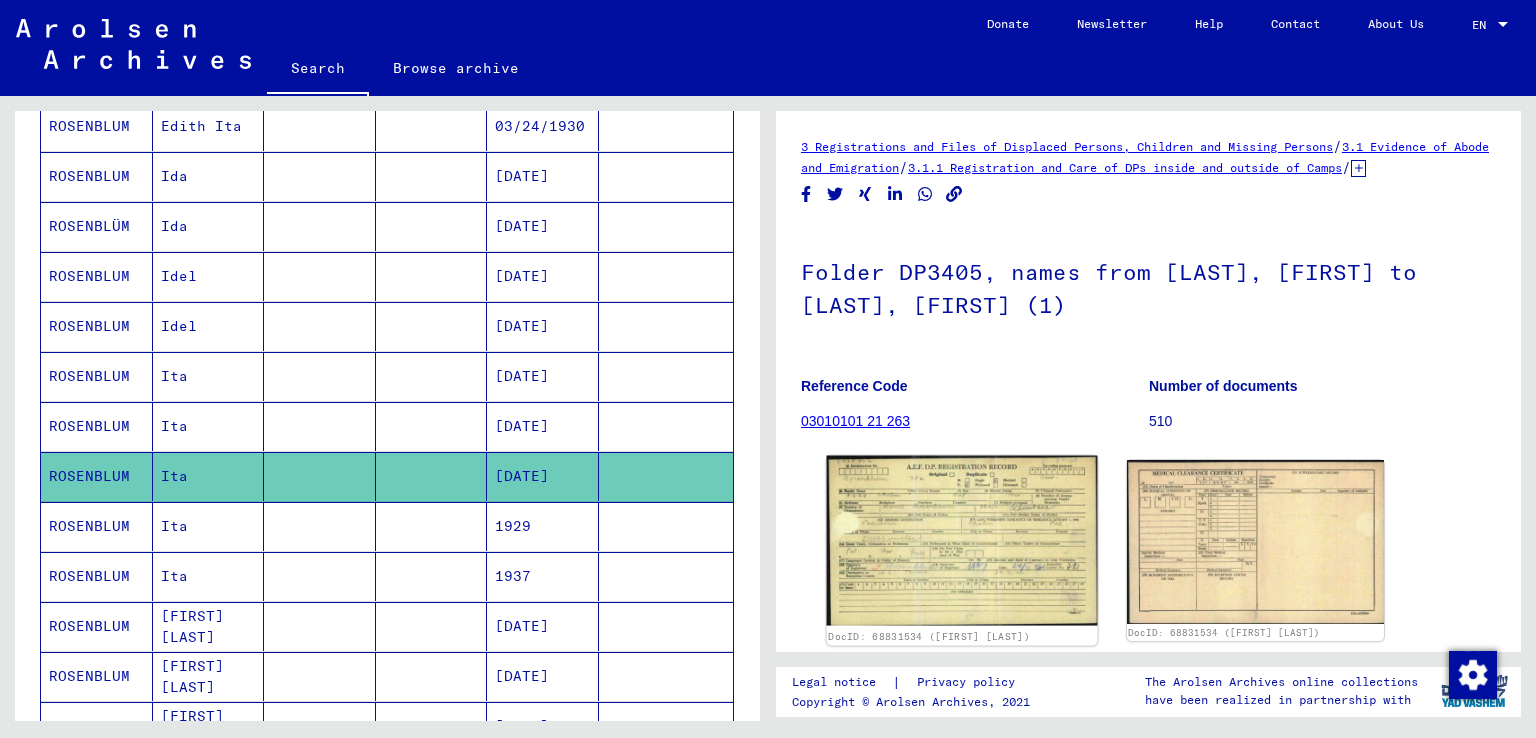 click 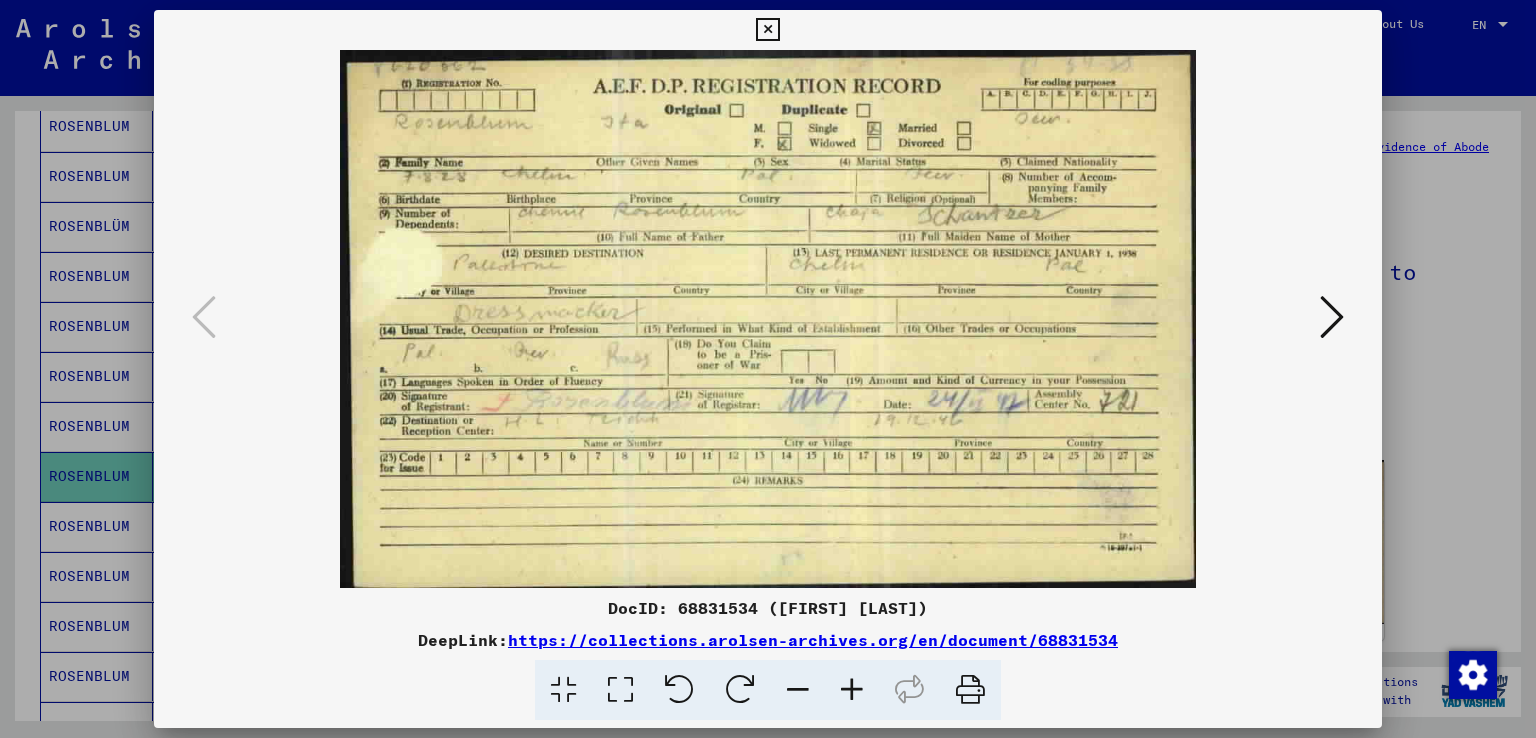 click at bounding box center (1332, 317) 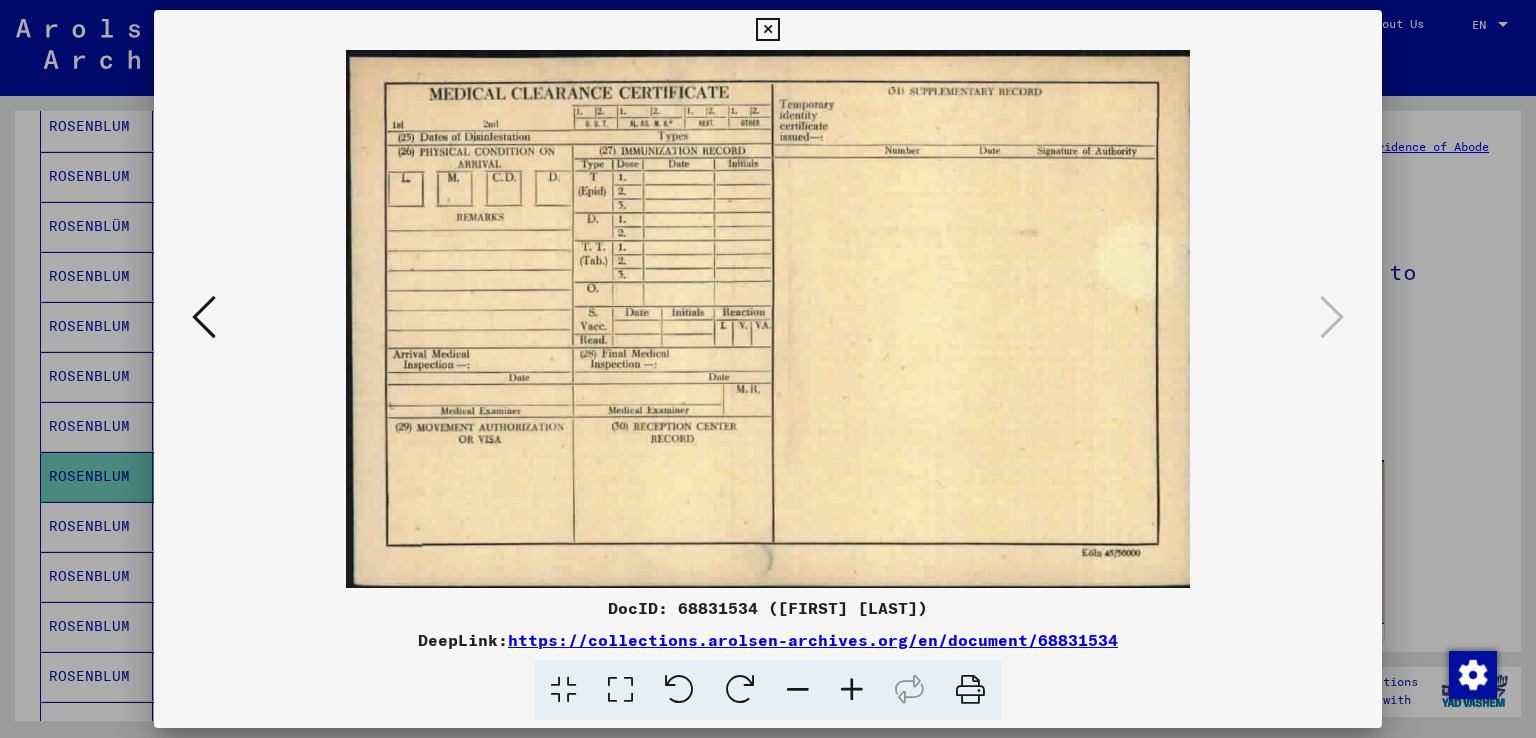 click at bounding box center [204, 317] 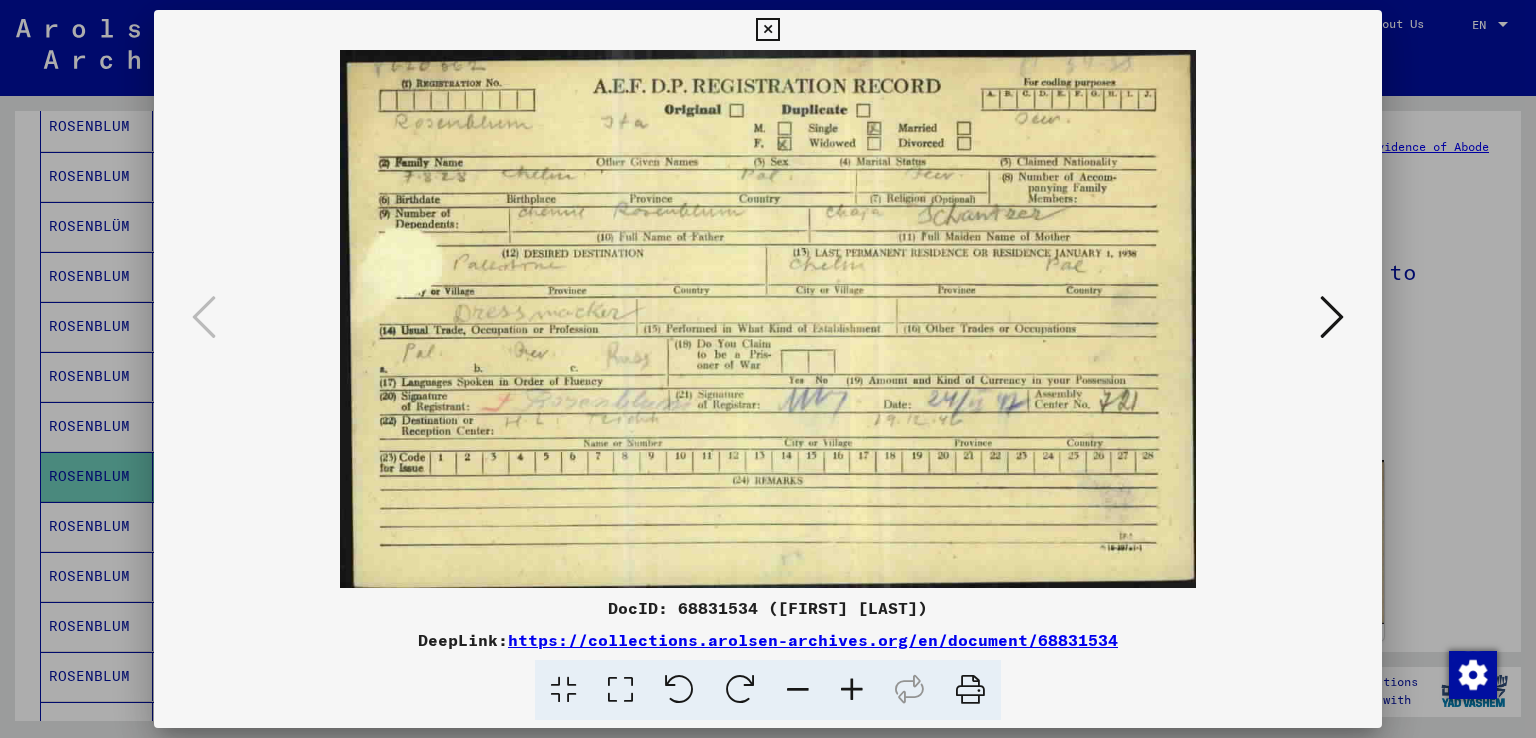 click at bounding box center (767, 30) 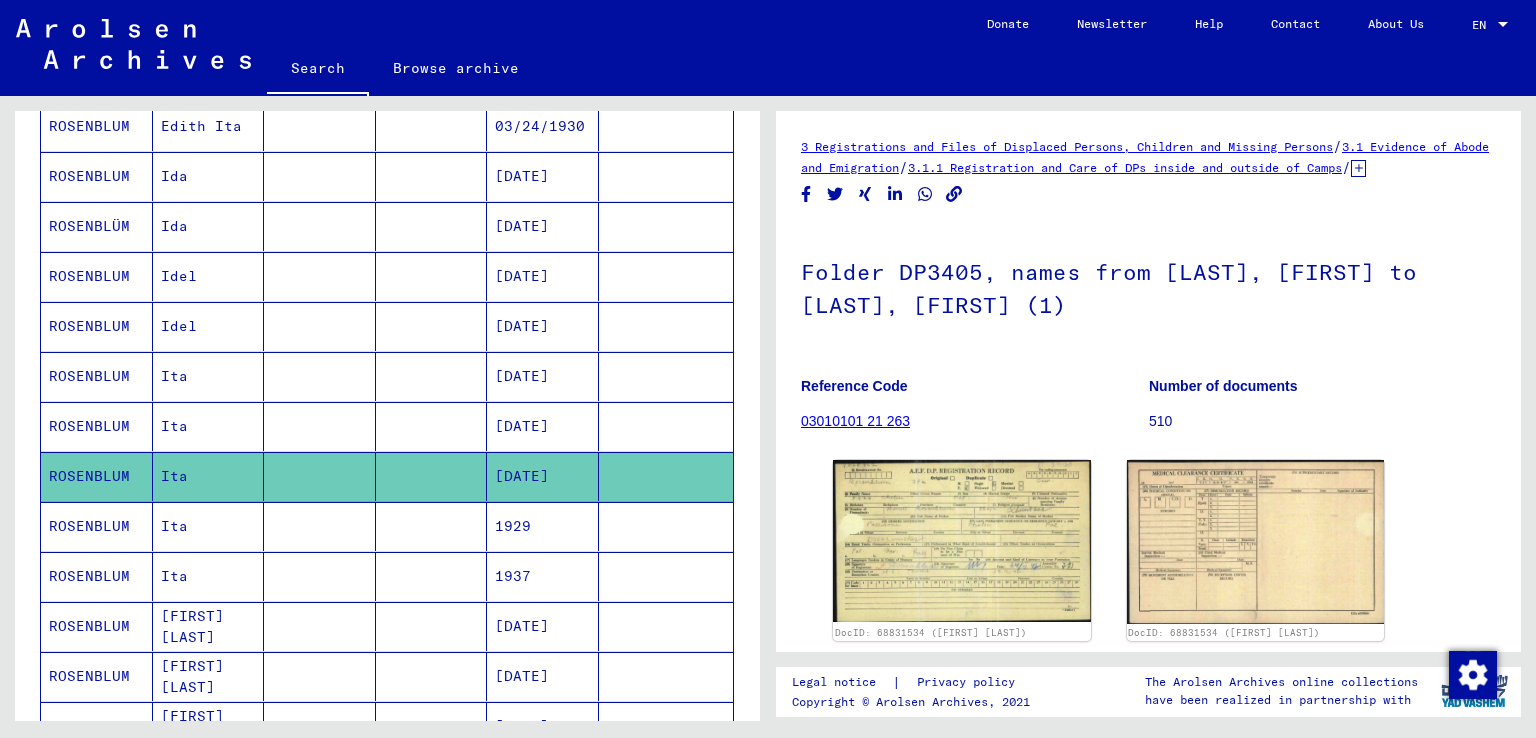 click on "1929" at bounding box center [543, 576] 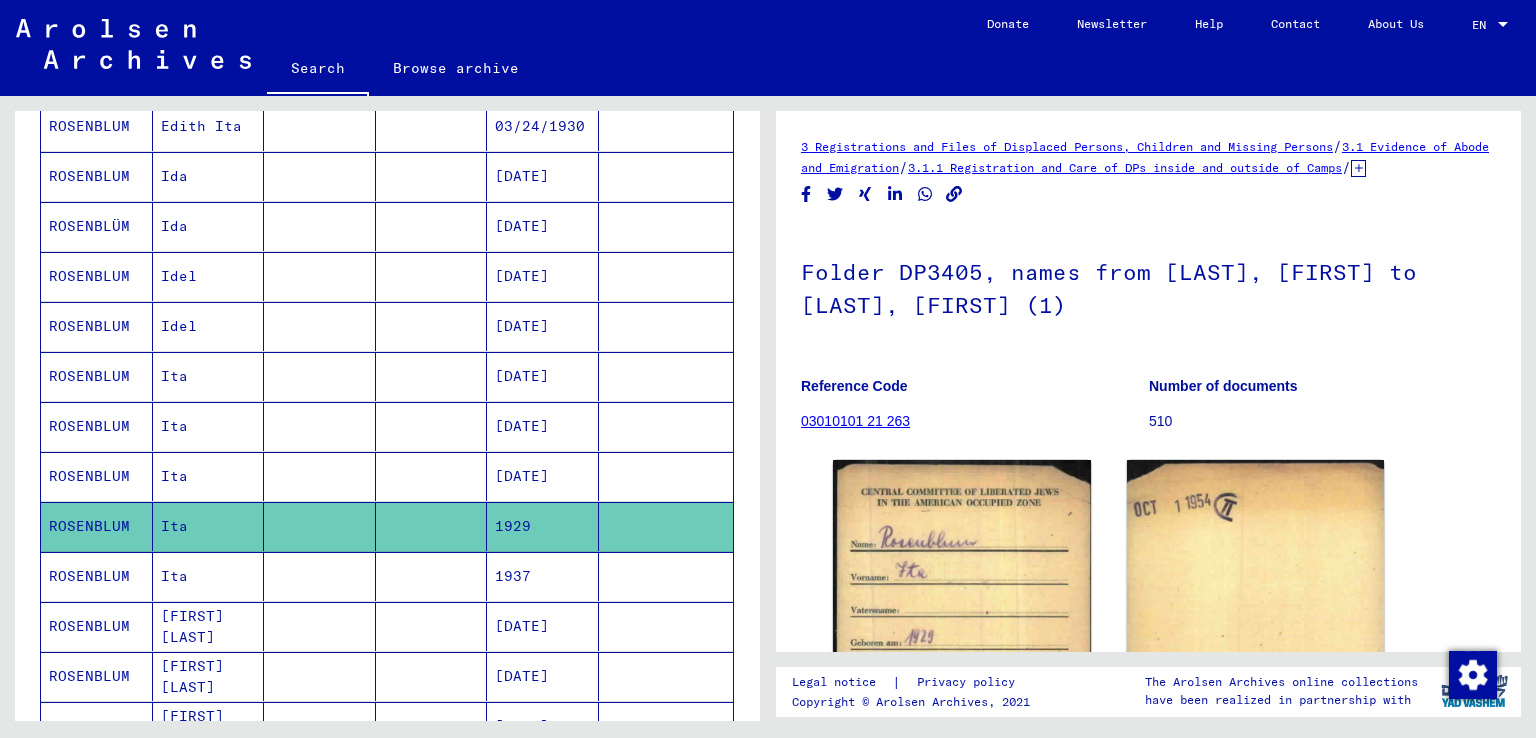 scroll, scrollTop: 0, scrollLeft: 0, axis: both 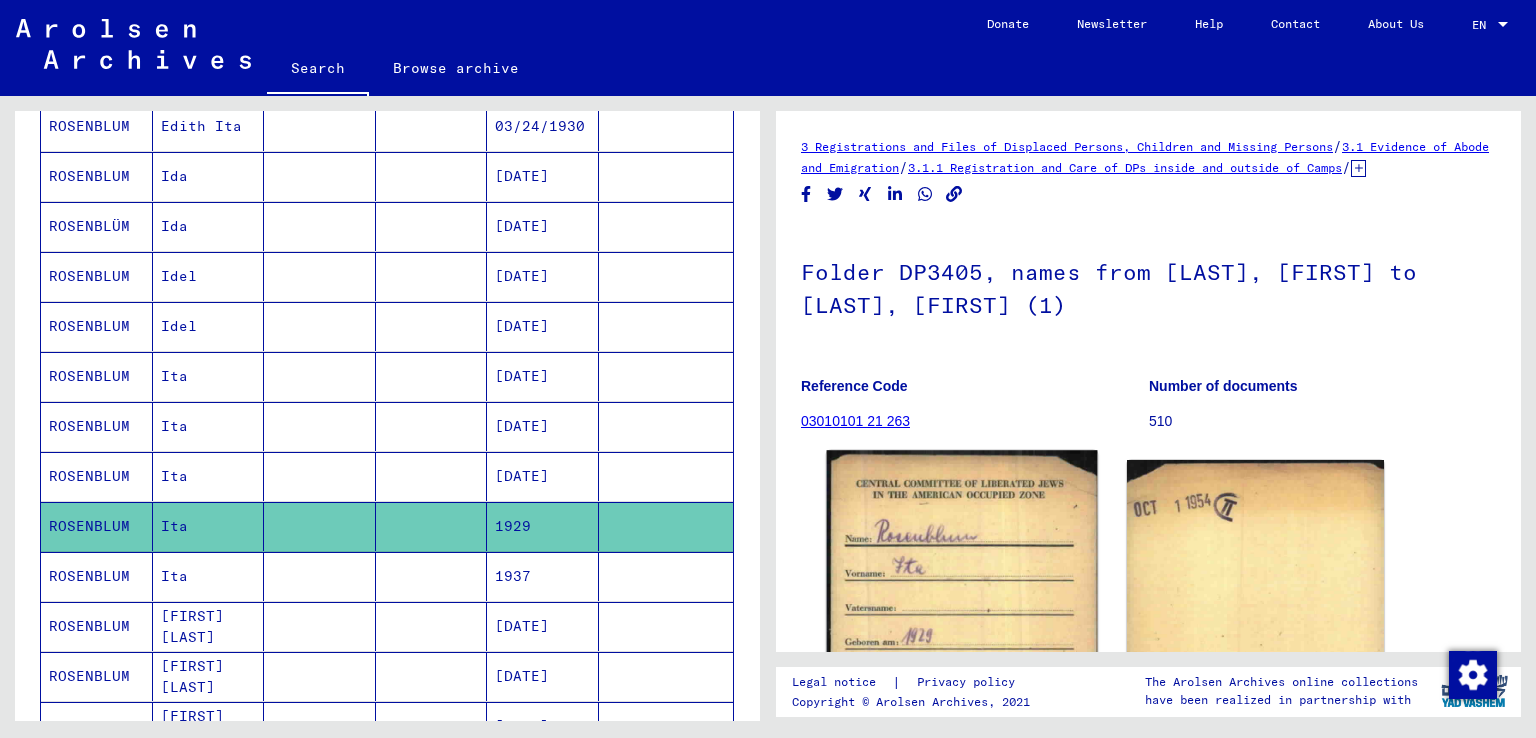 click 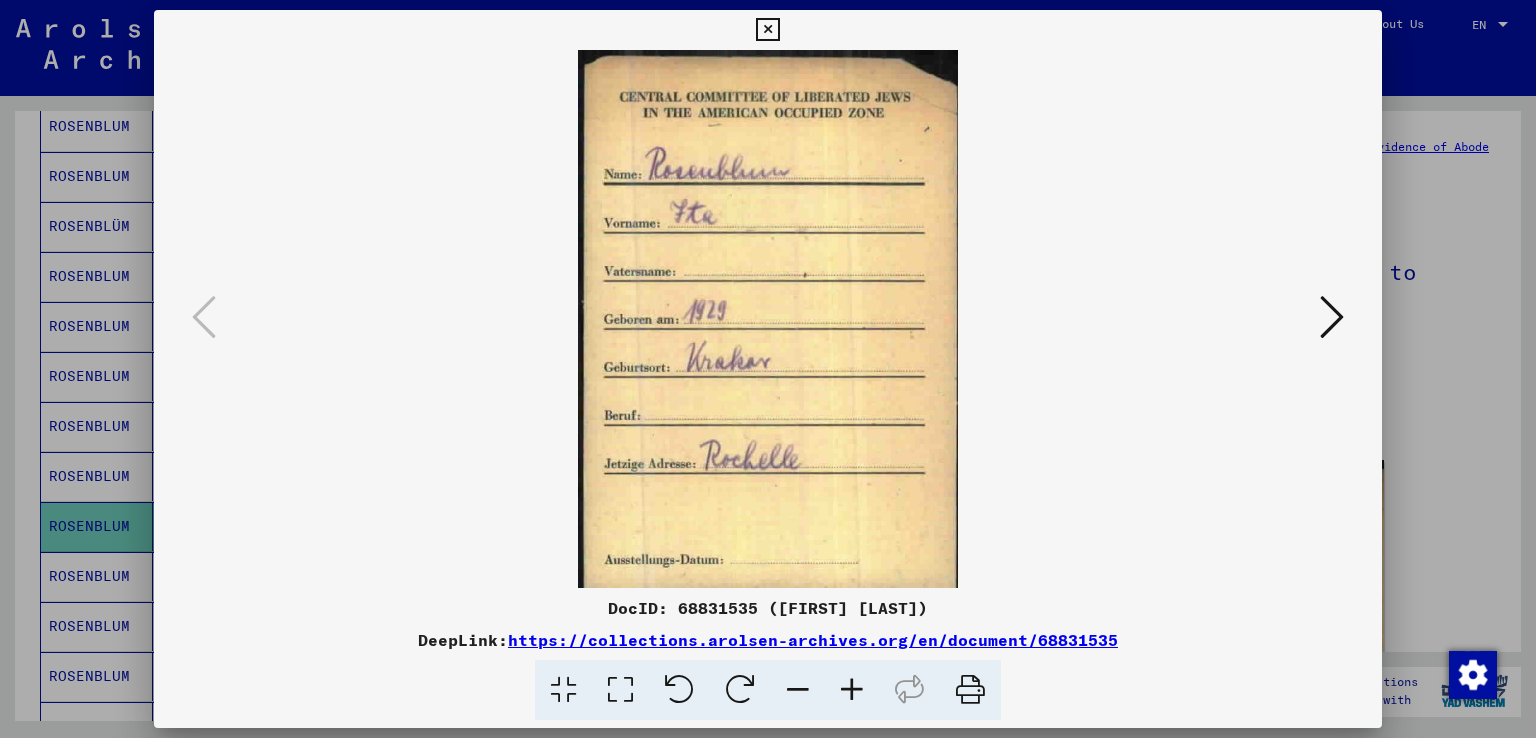 click at bounding box center (1332, 317) 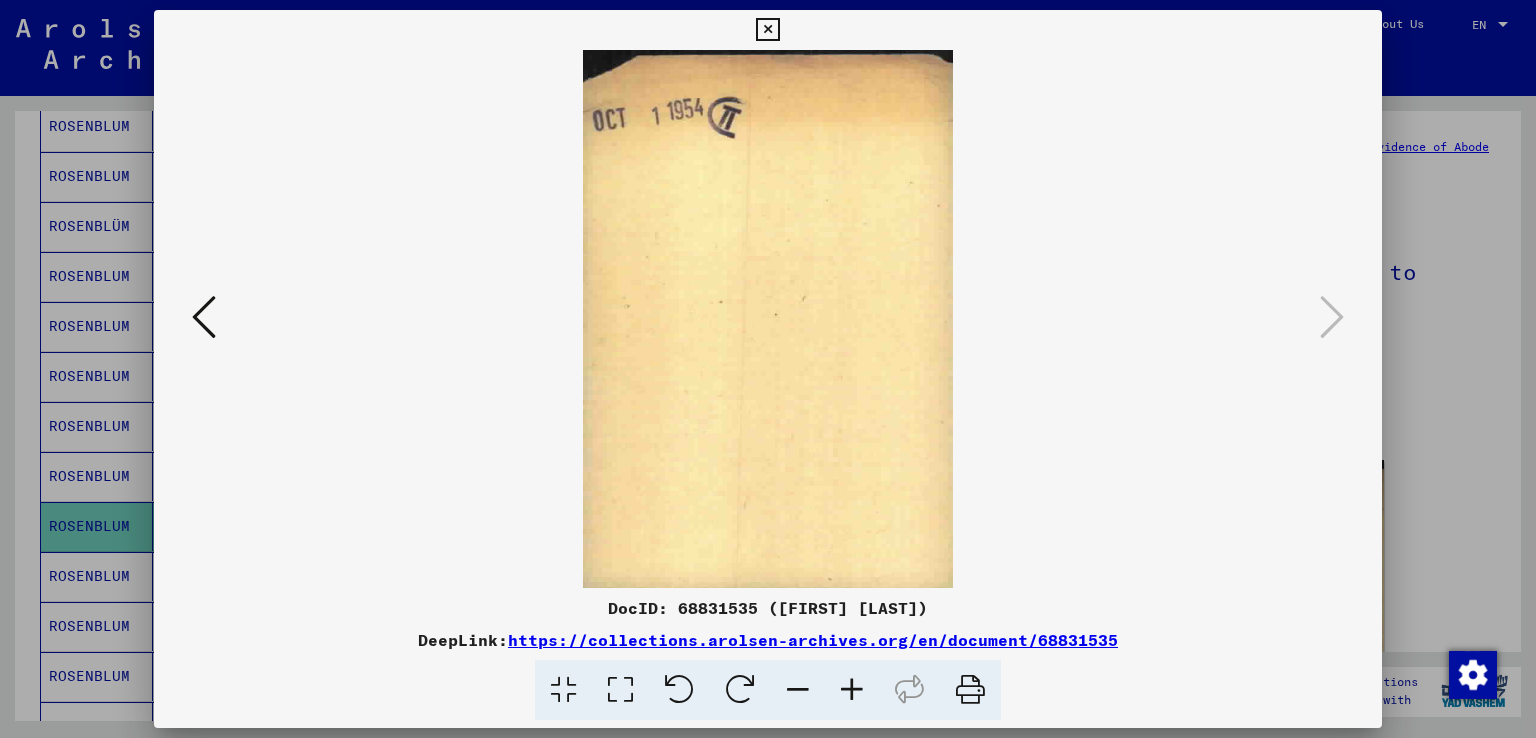 click at bounding box center [767, 30] 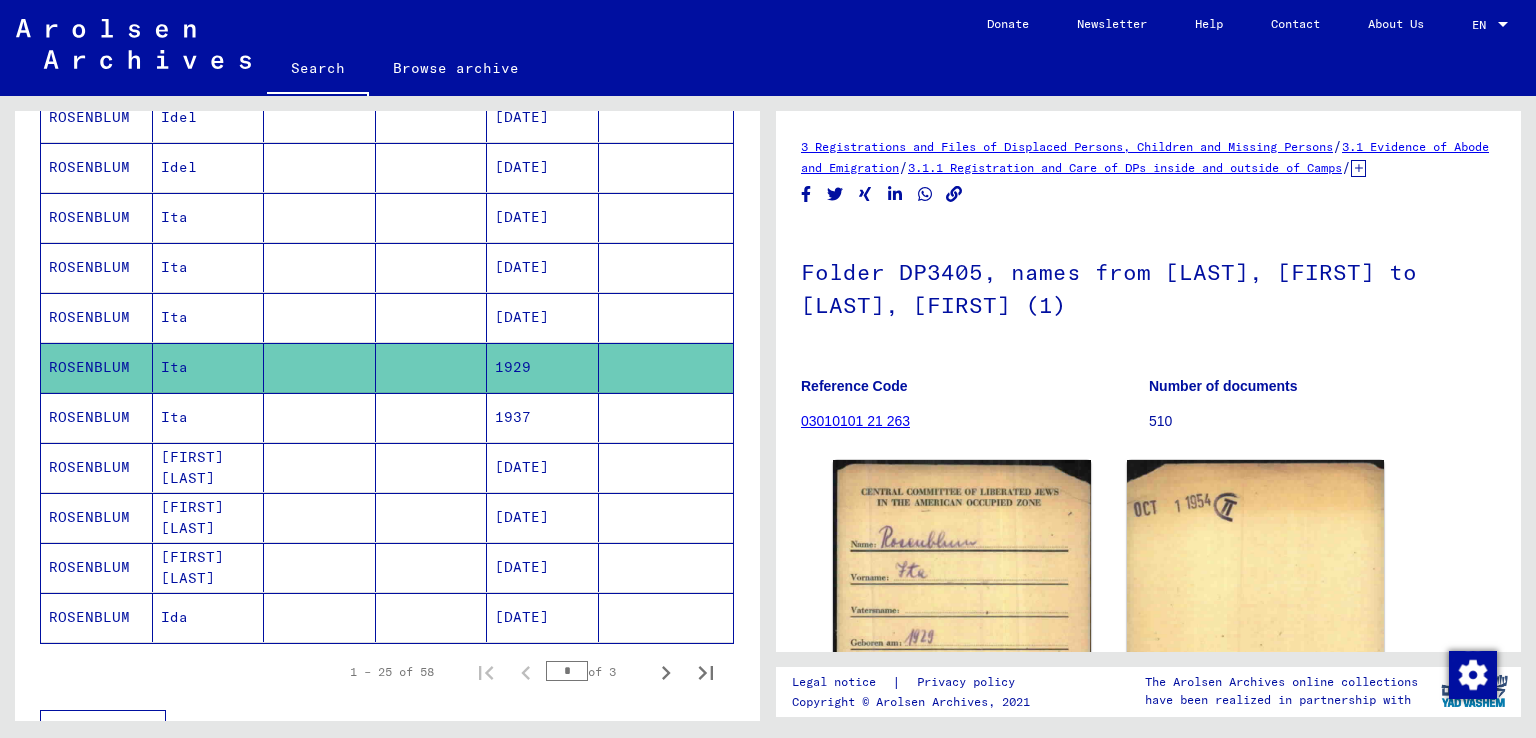 scroll, scrollTop: 1020, scrollLeft: 0, axis: vertical 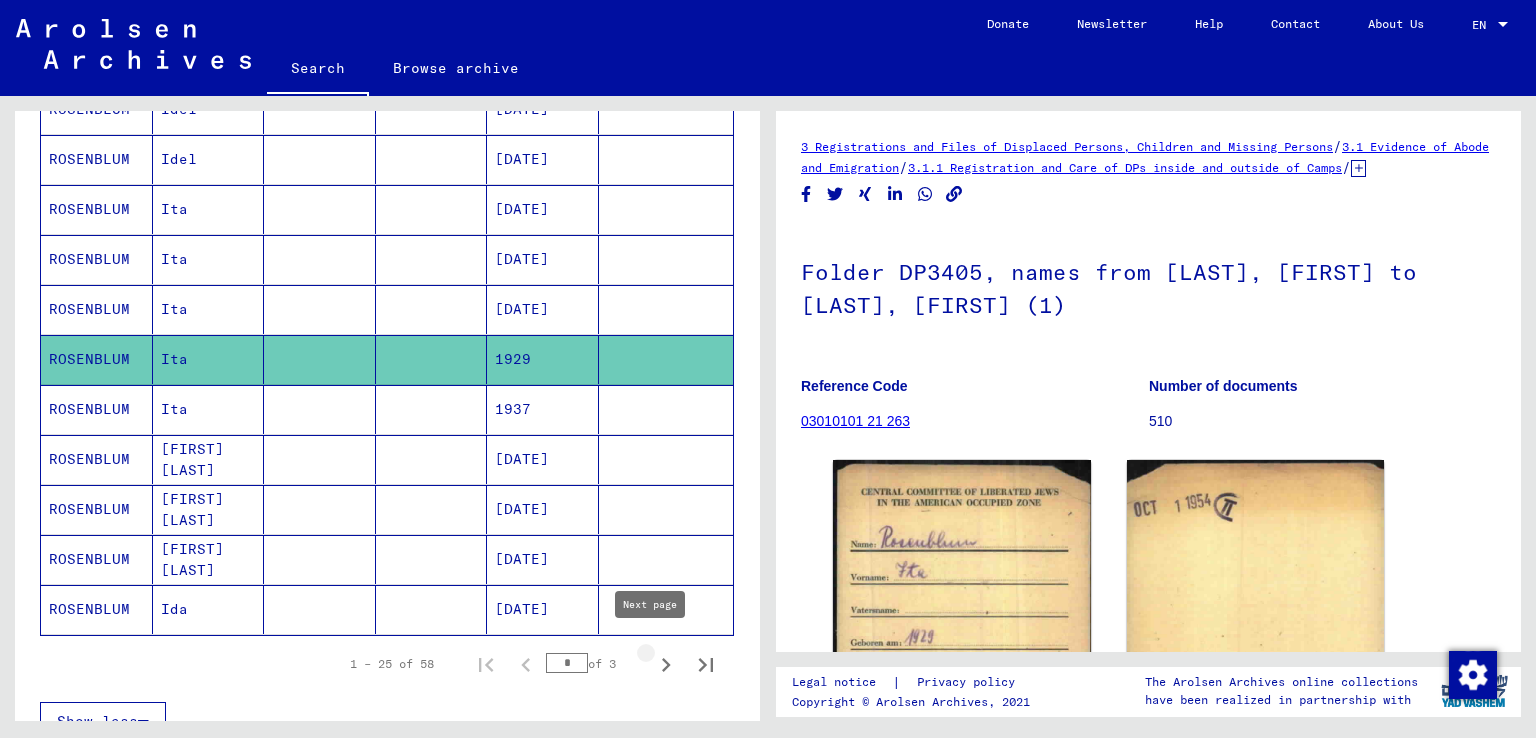 click 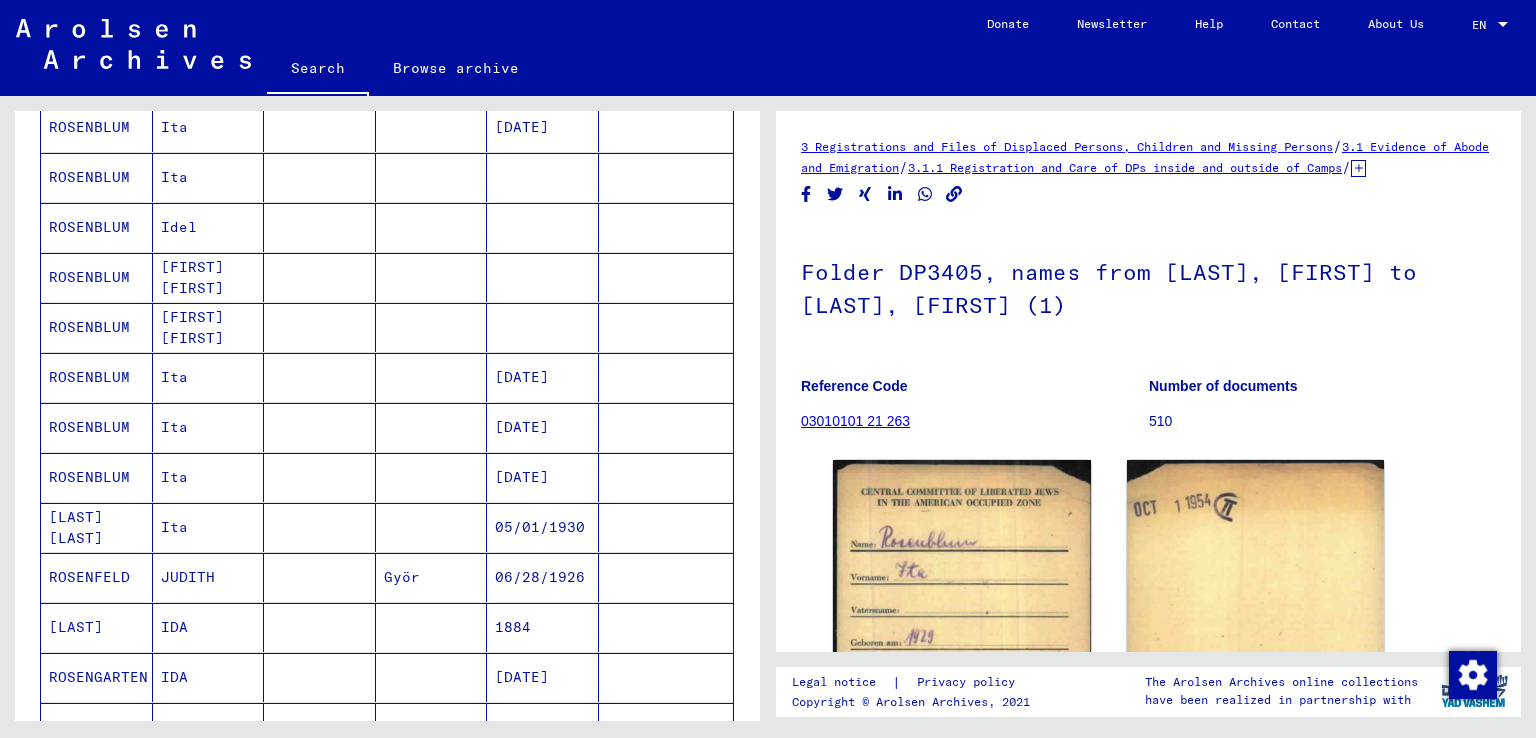 scroll, scrollTop: 506, scrollLeft: 0, axis: vertical 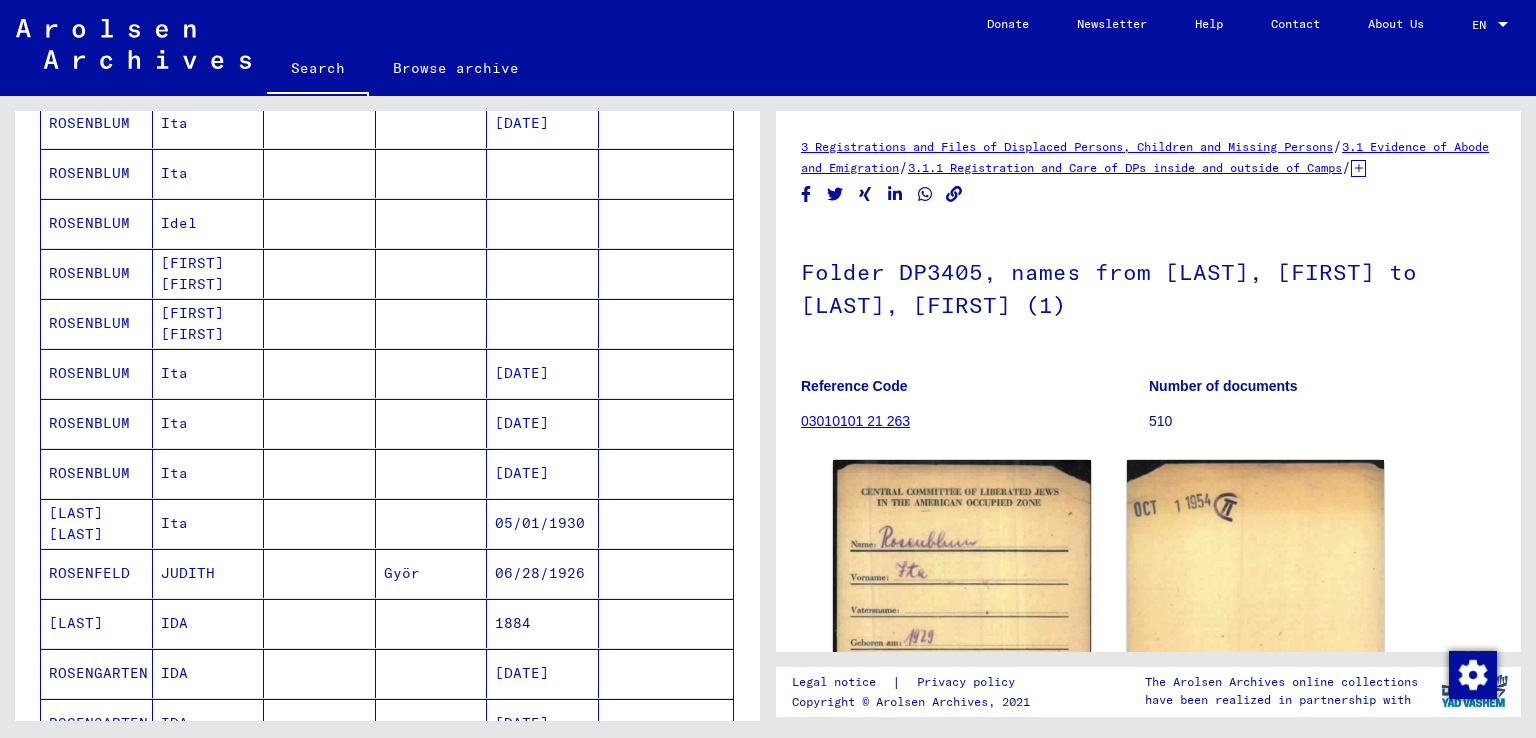 click on "[DATE]" at bounding box center (543, 423) 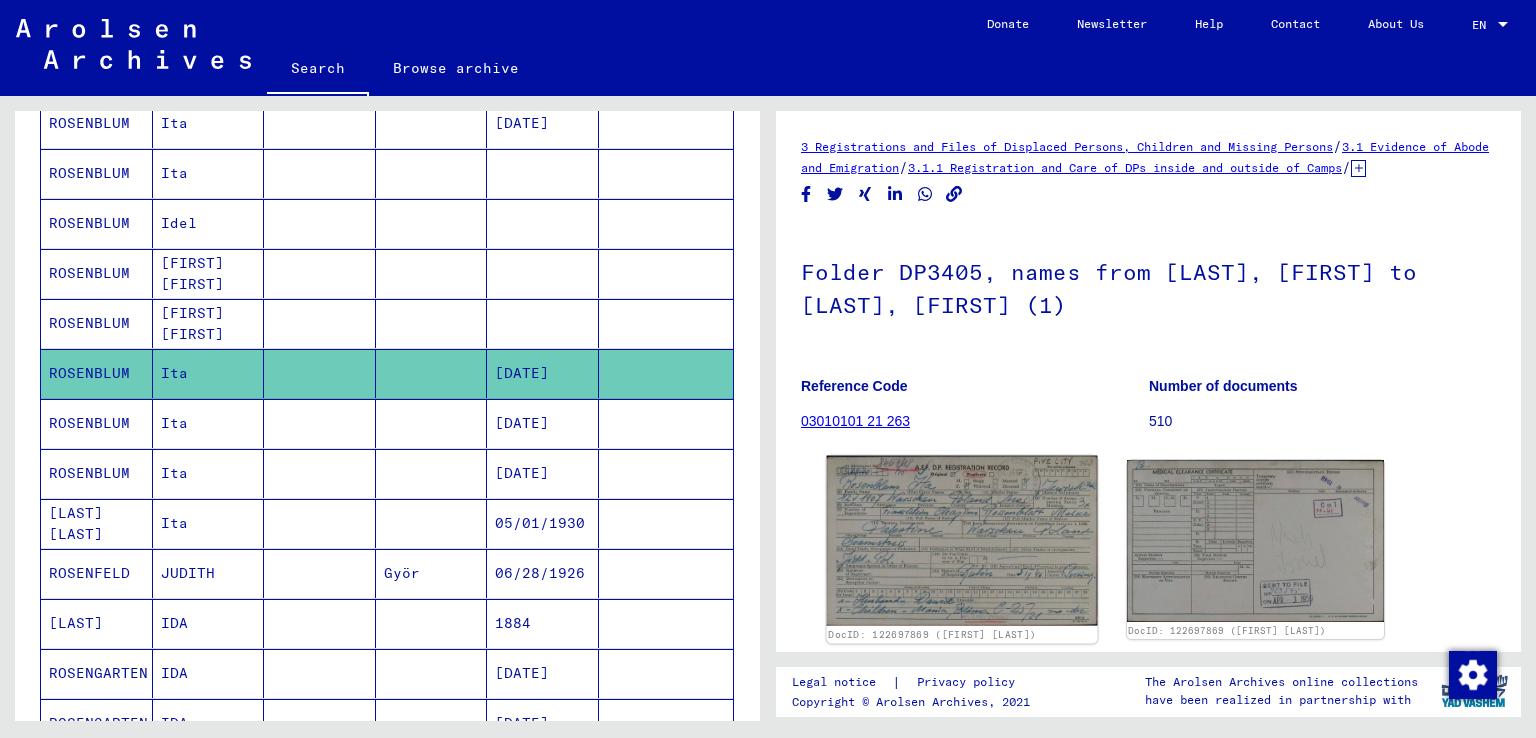 click 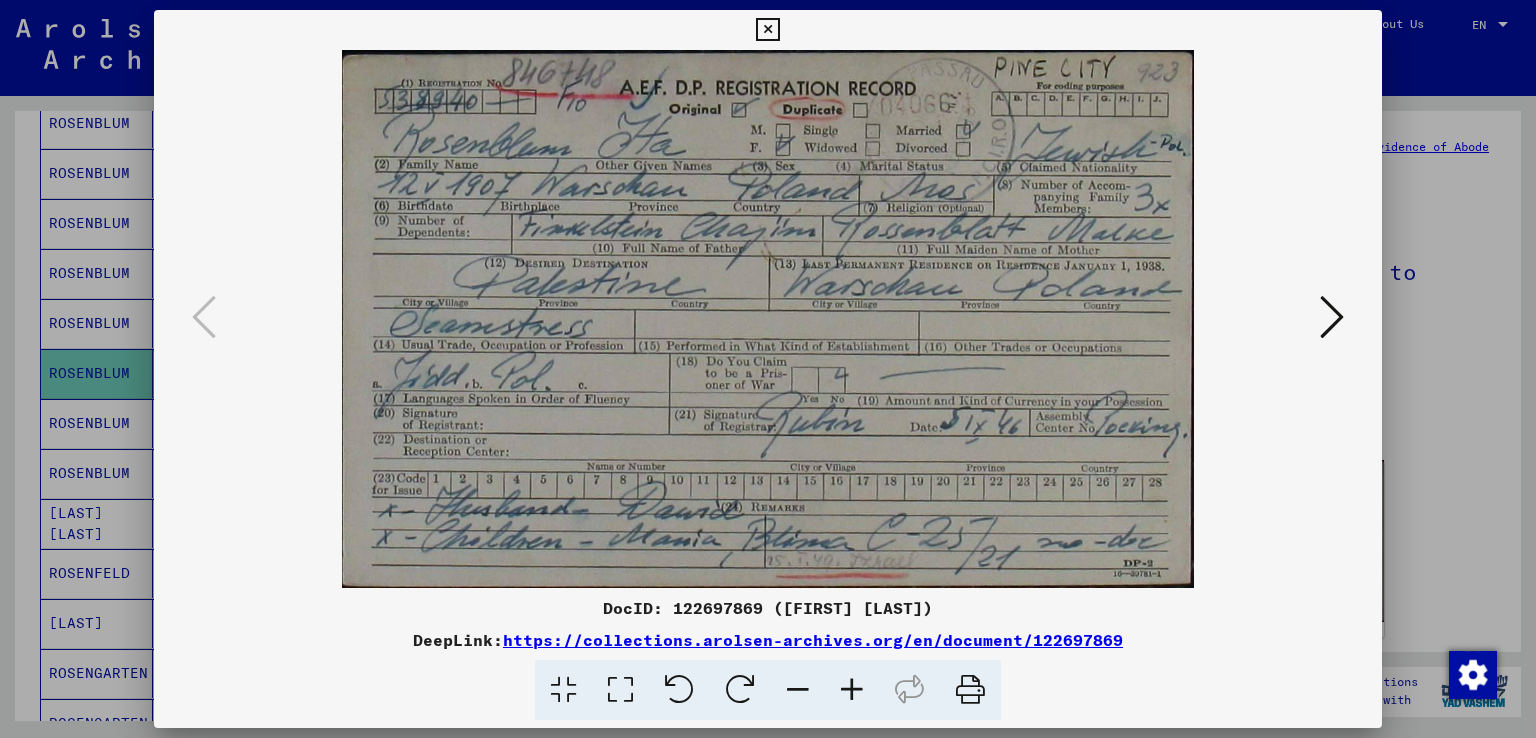 click at bounding box center [1332, 317] 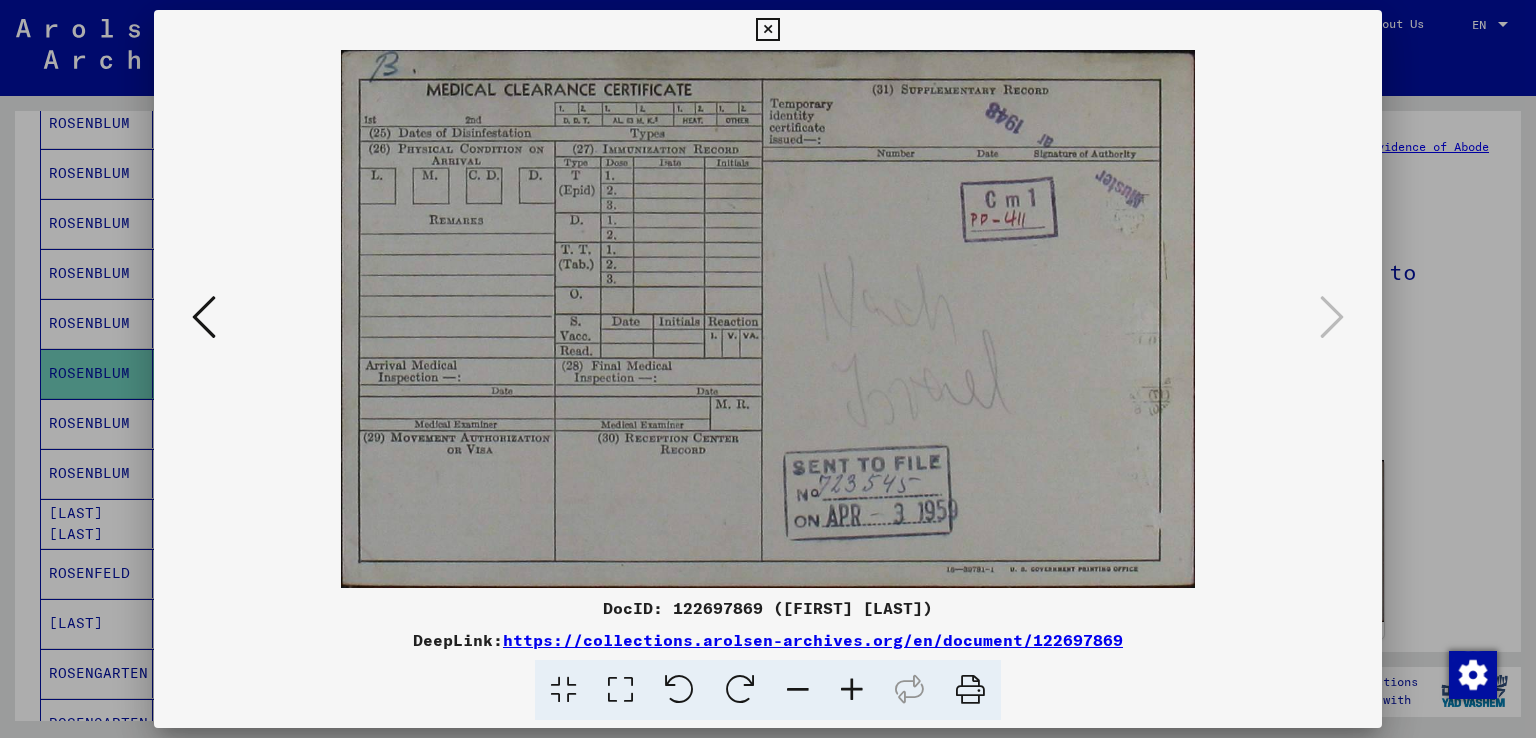 click at bounding box center (767, 30) 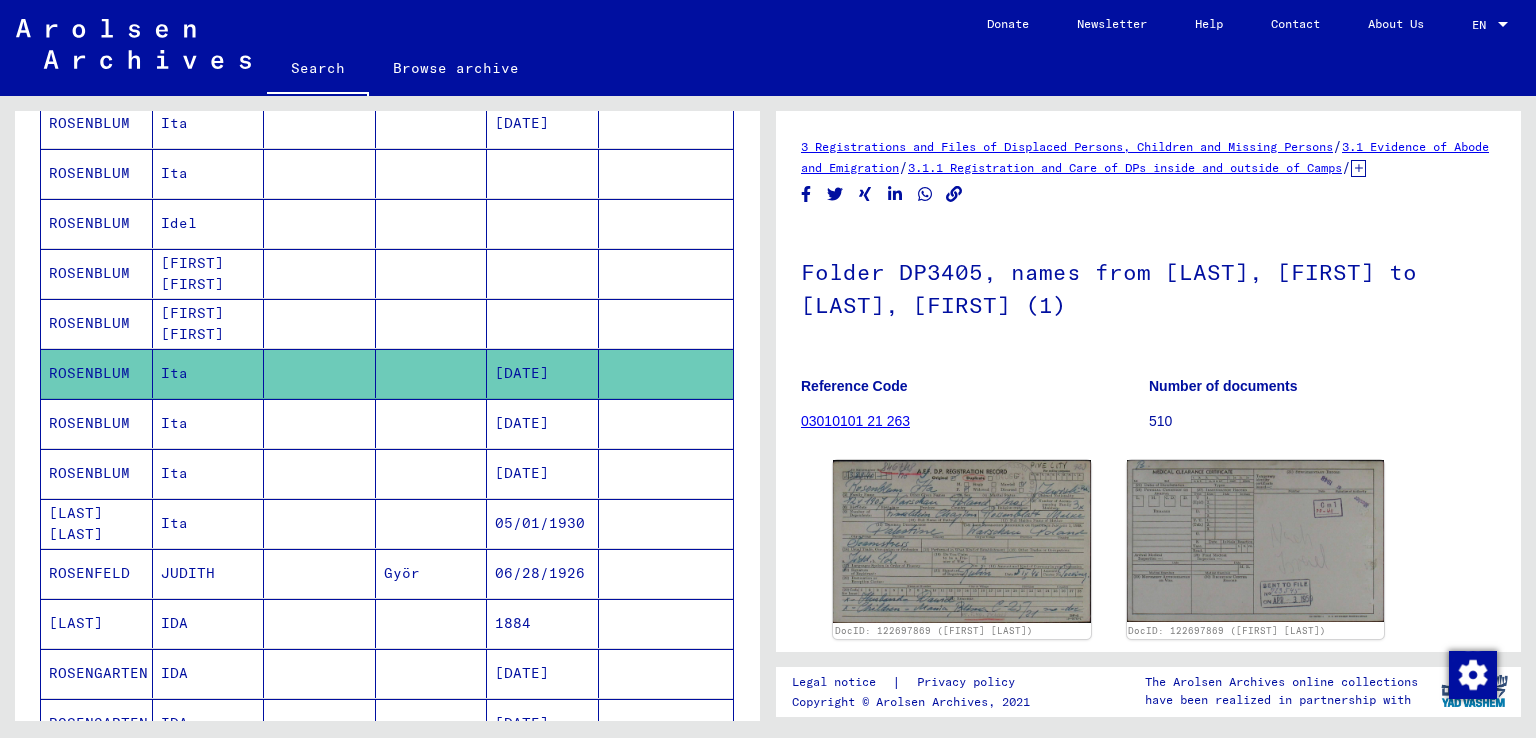 click on "[DATE]" at bounding box center (543, 473) 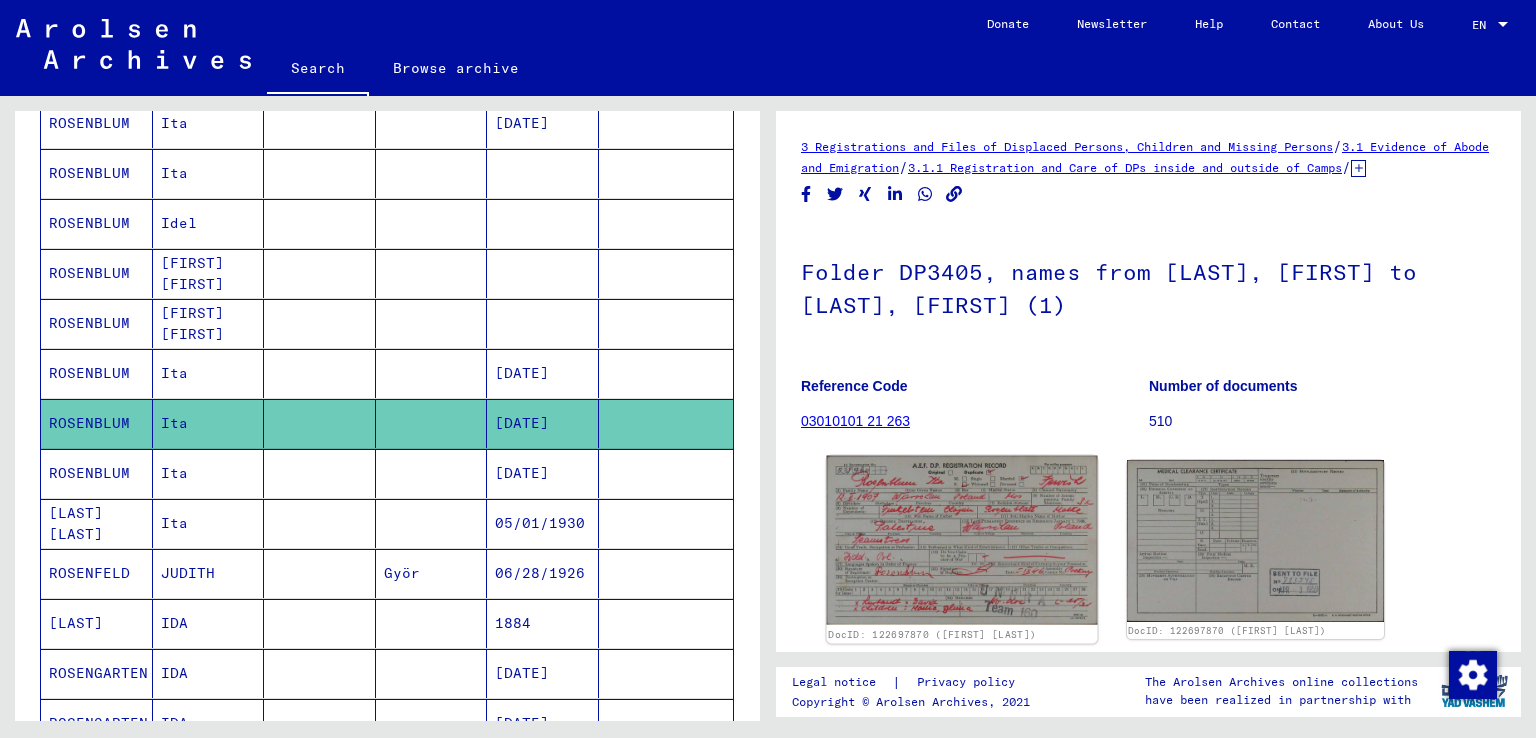 click 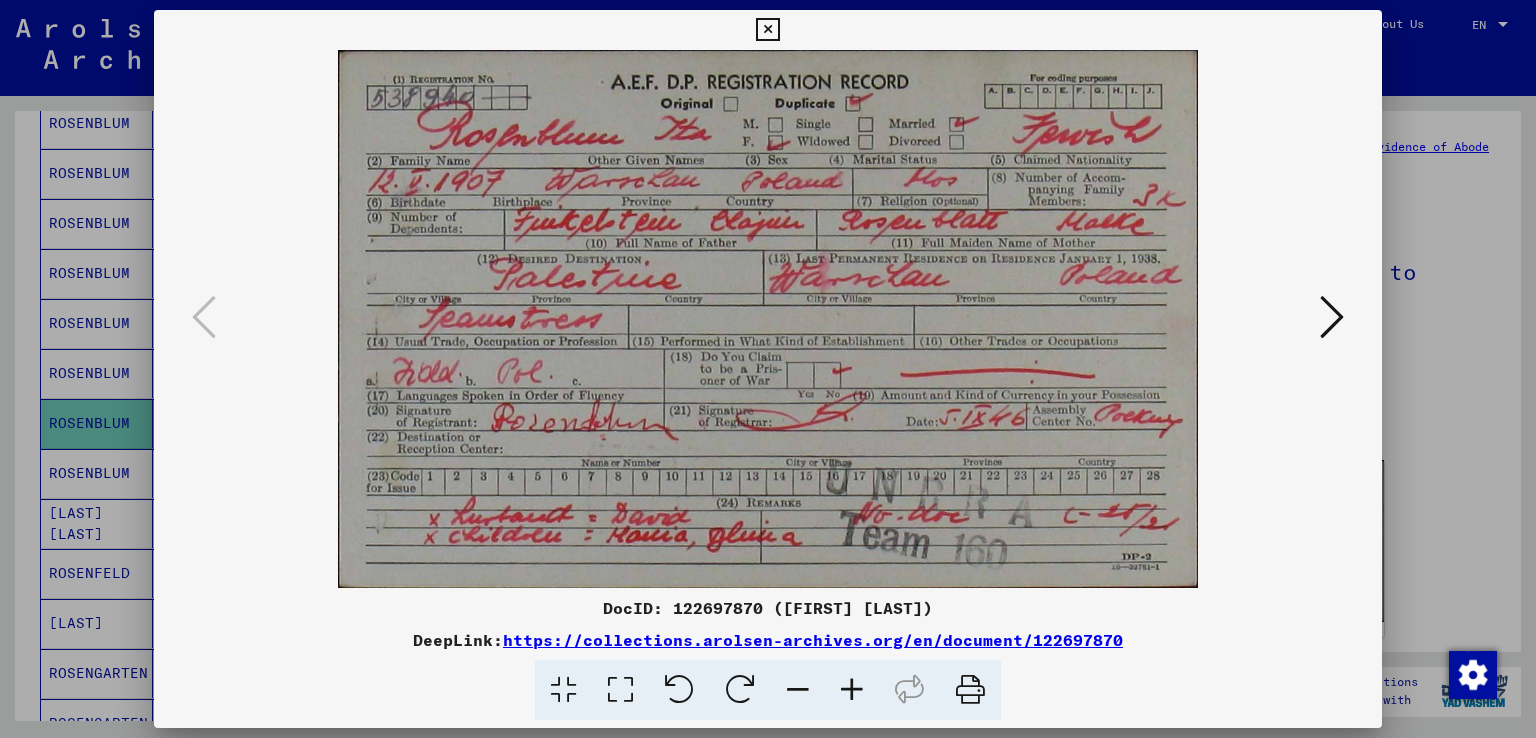 click at bounding box center [1332, 317] 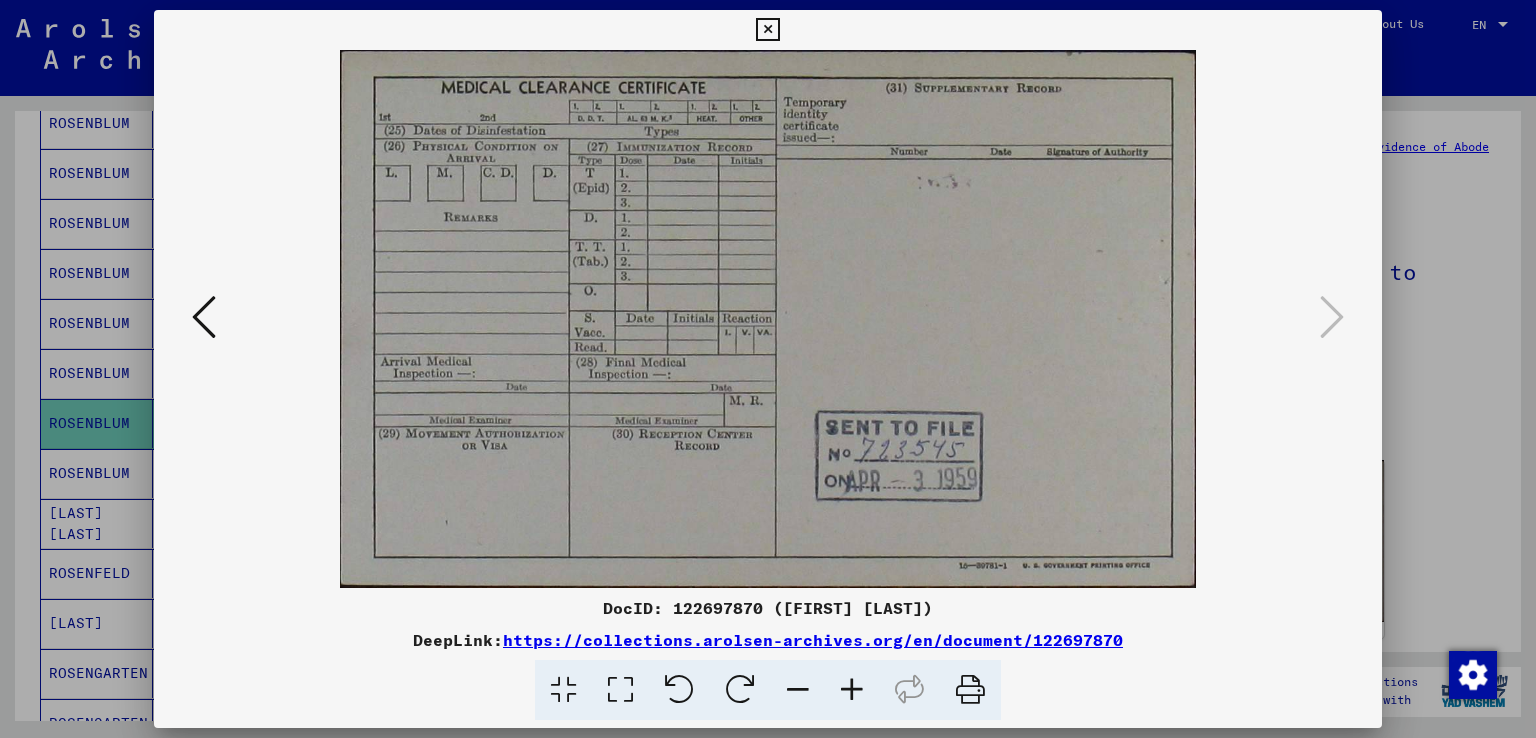 click at bounding box center (767, 30) 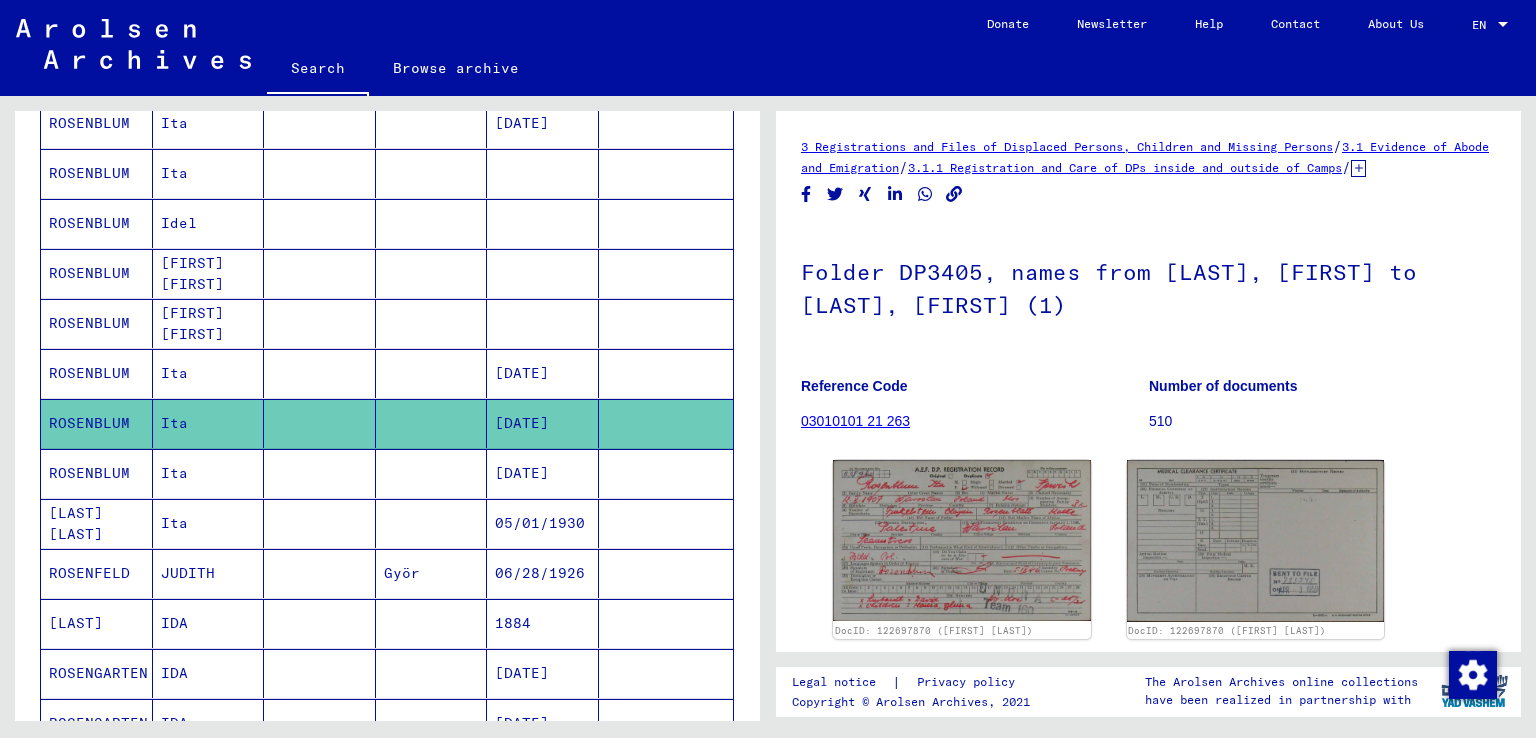 click on "[DATE]" at bounding box center [543, 523] 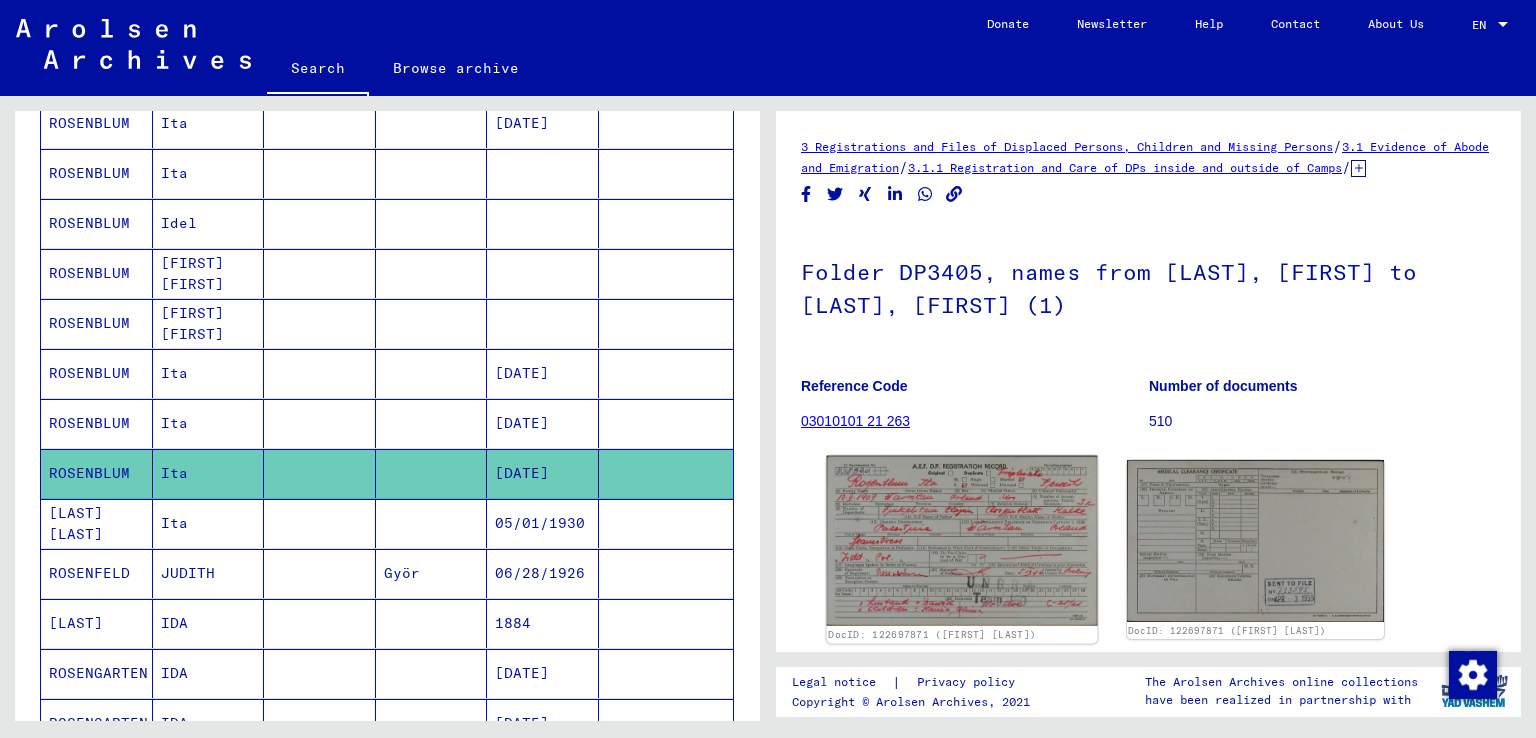 click 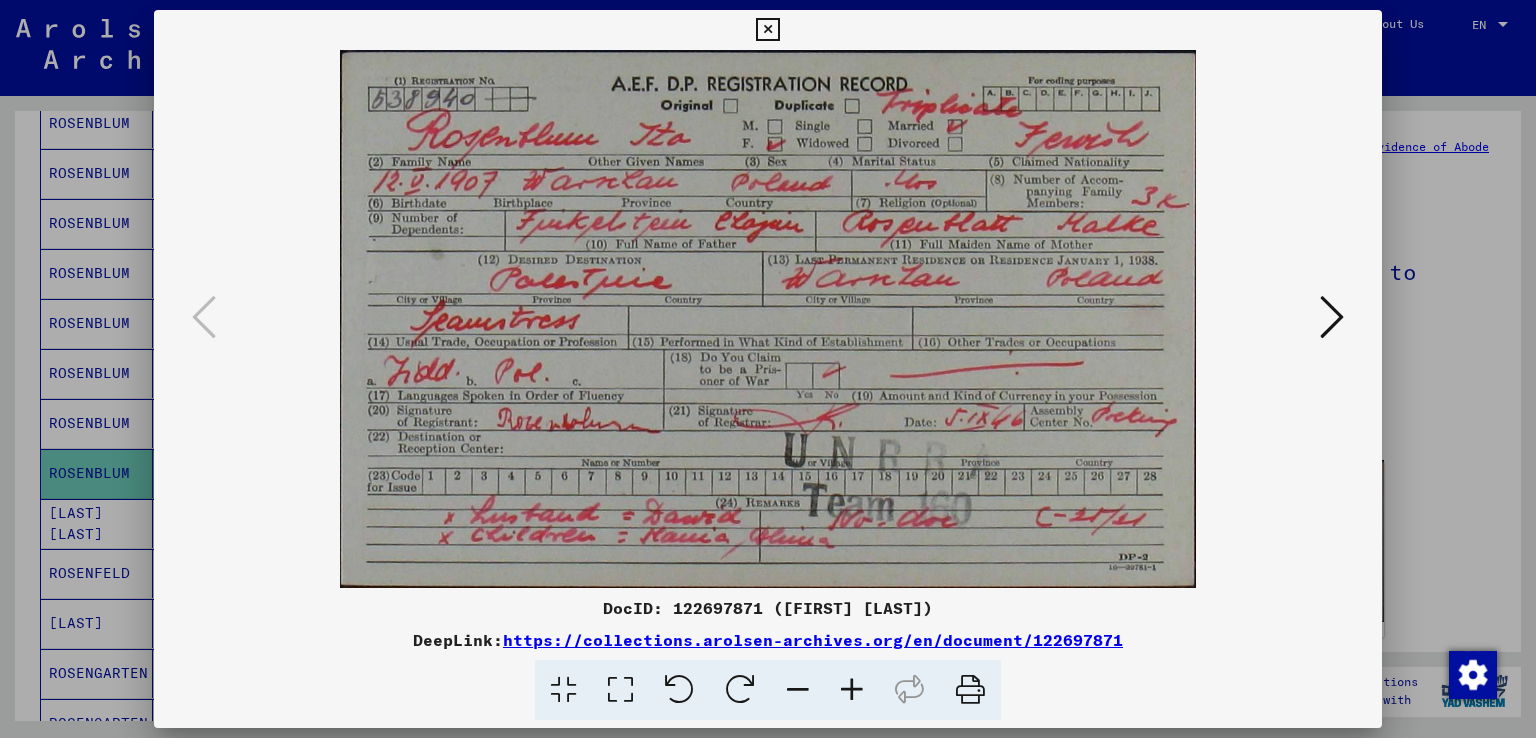 click at bounding box center [1332, 317] 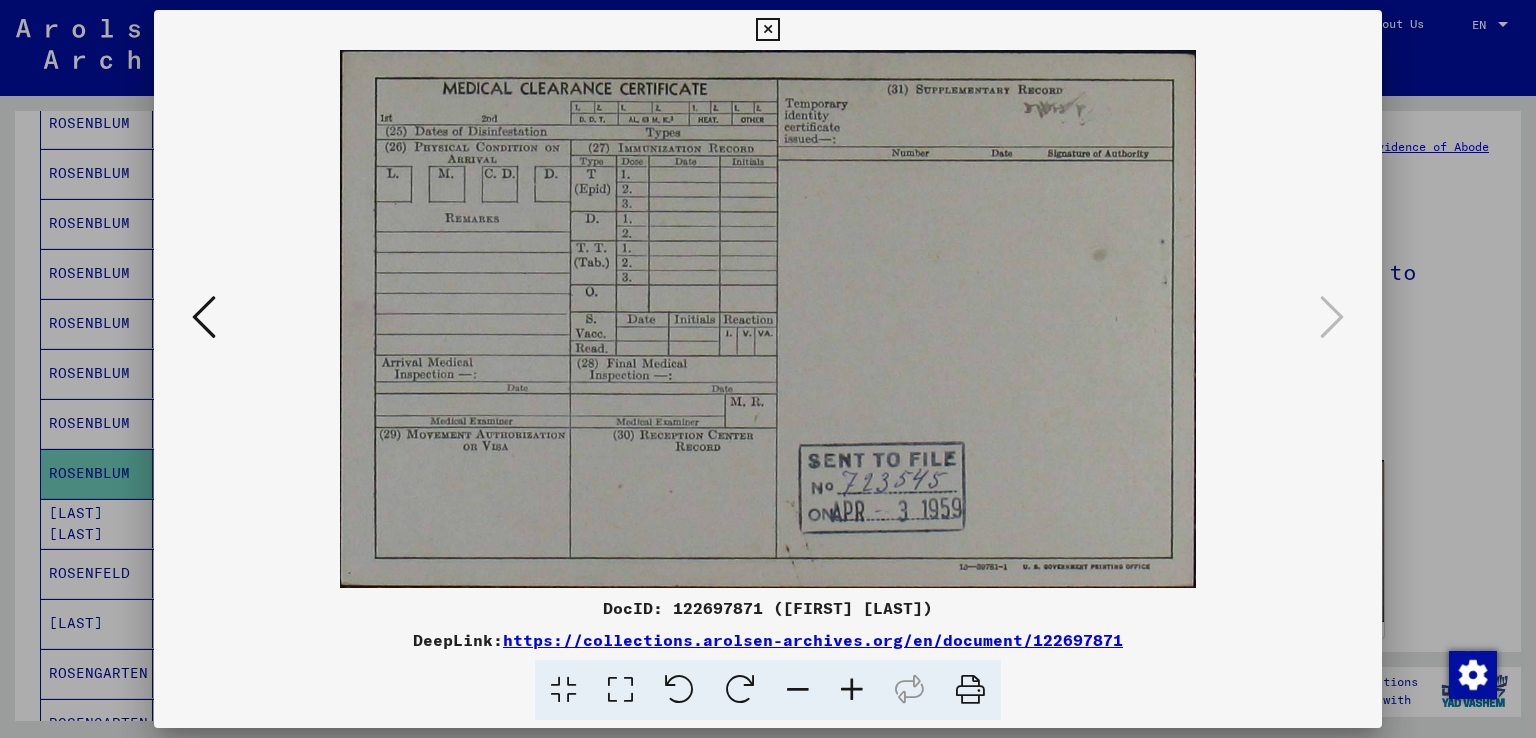 click at bounding box center (767, 30) 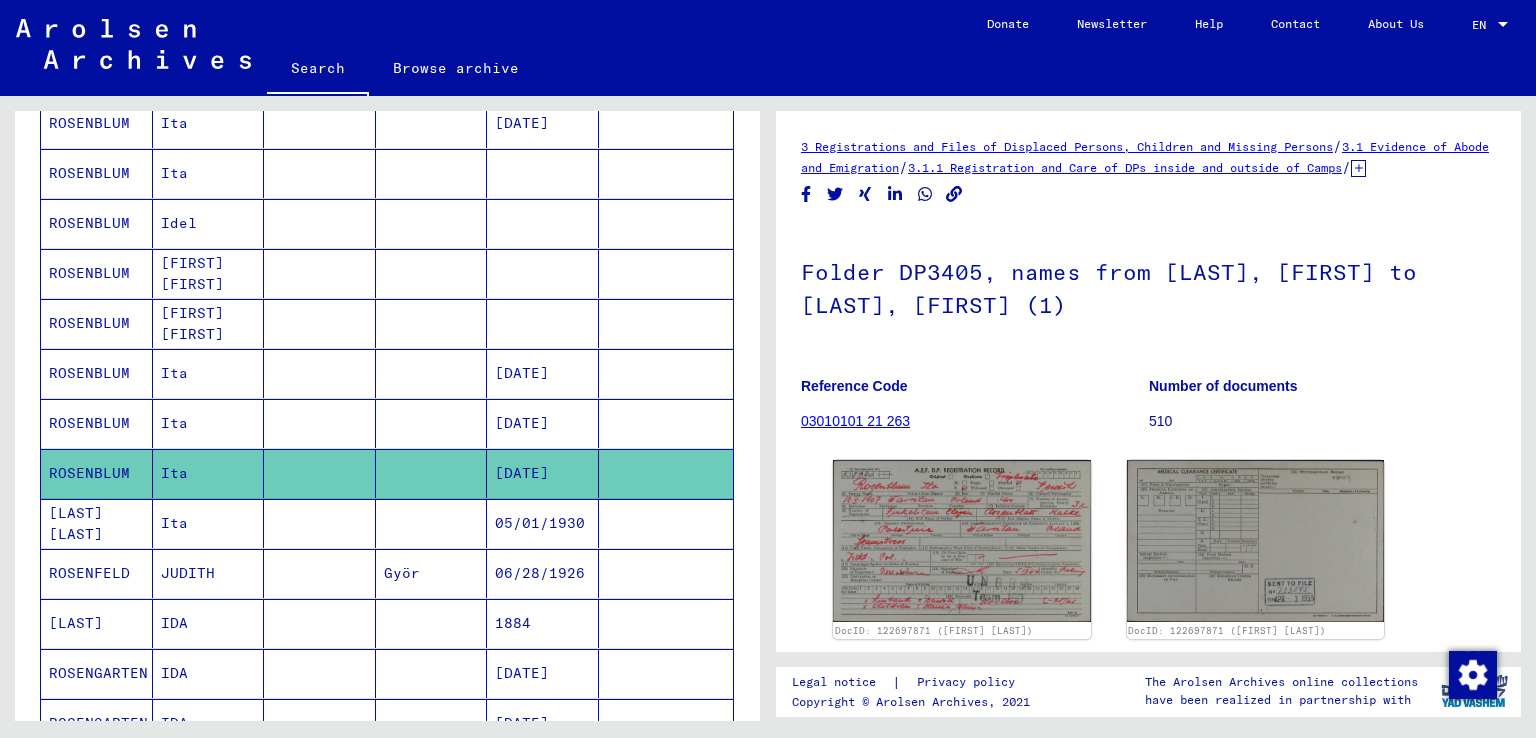 click at bounding box center (432, 423) 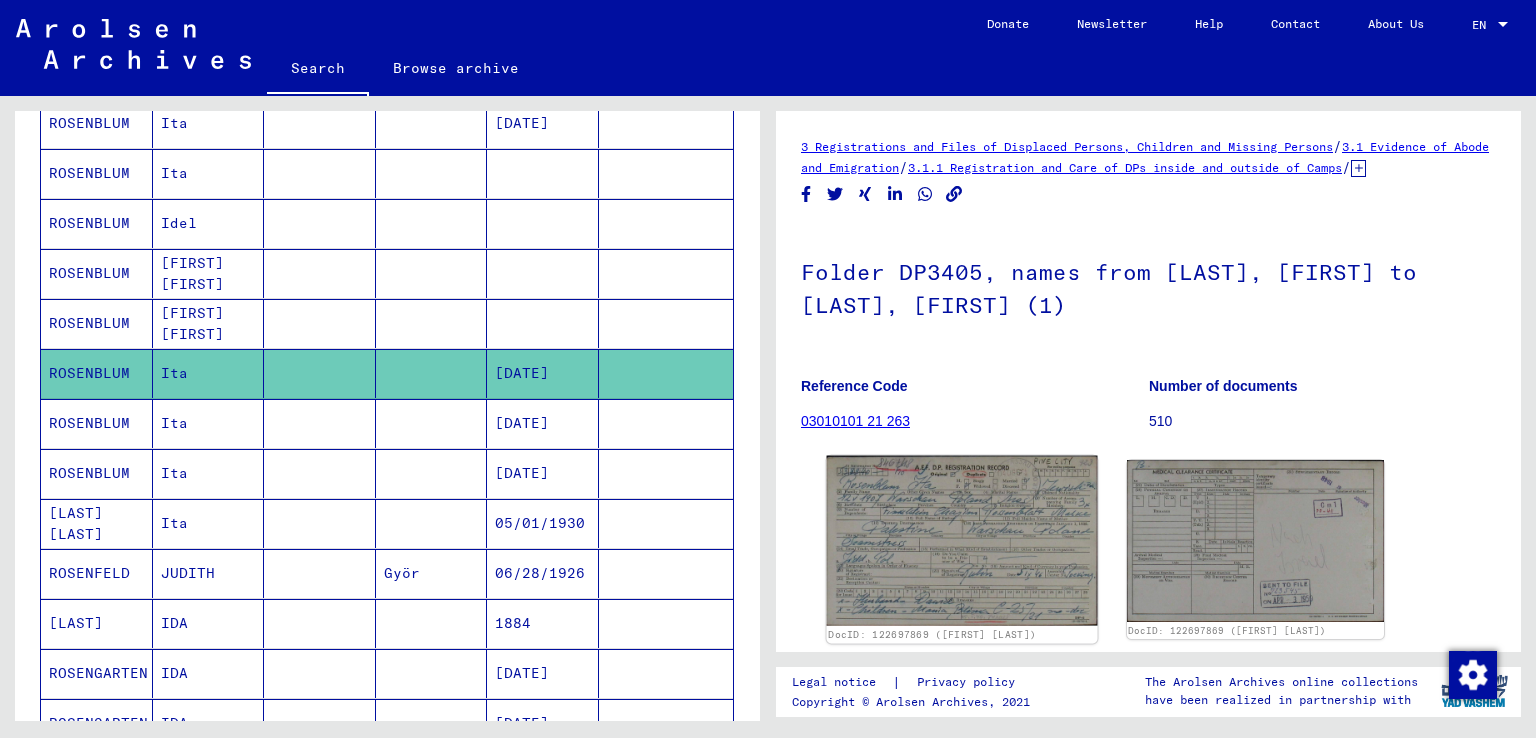 click 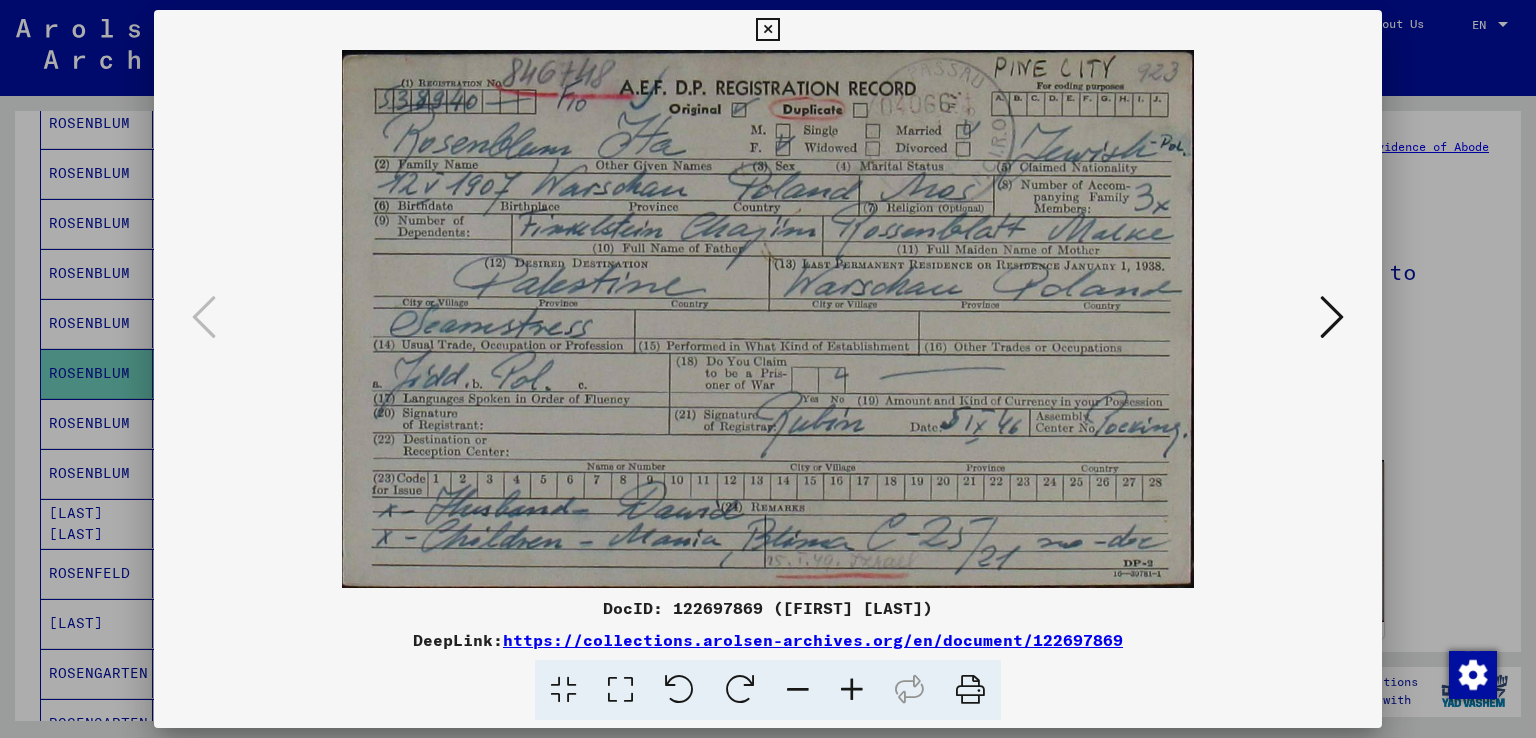 click at bounding box center [767, 30] 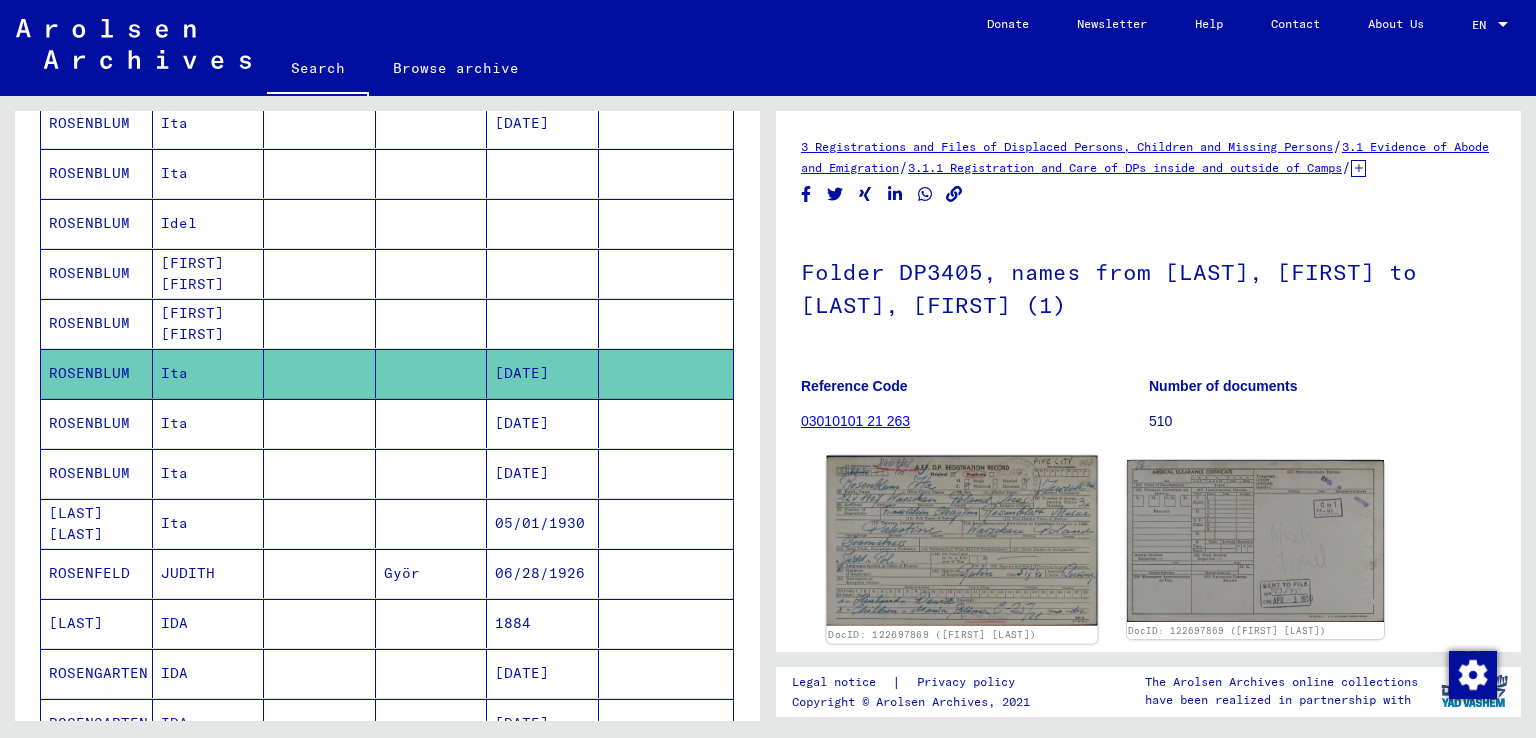 click 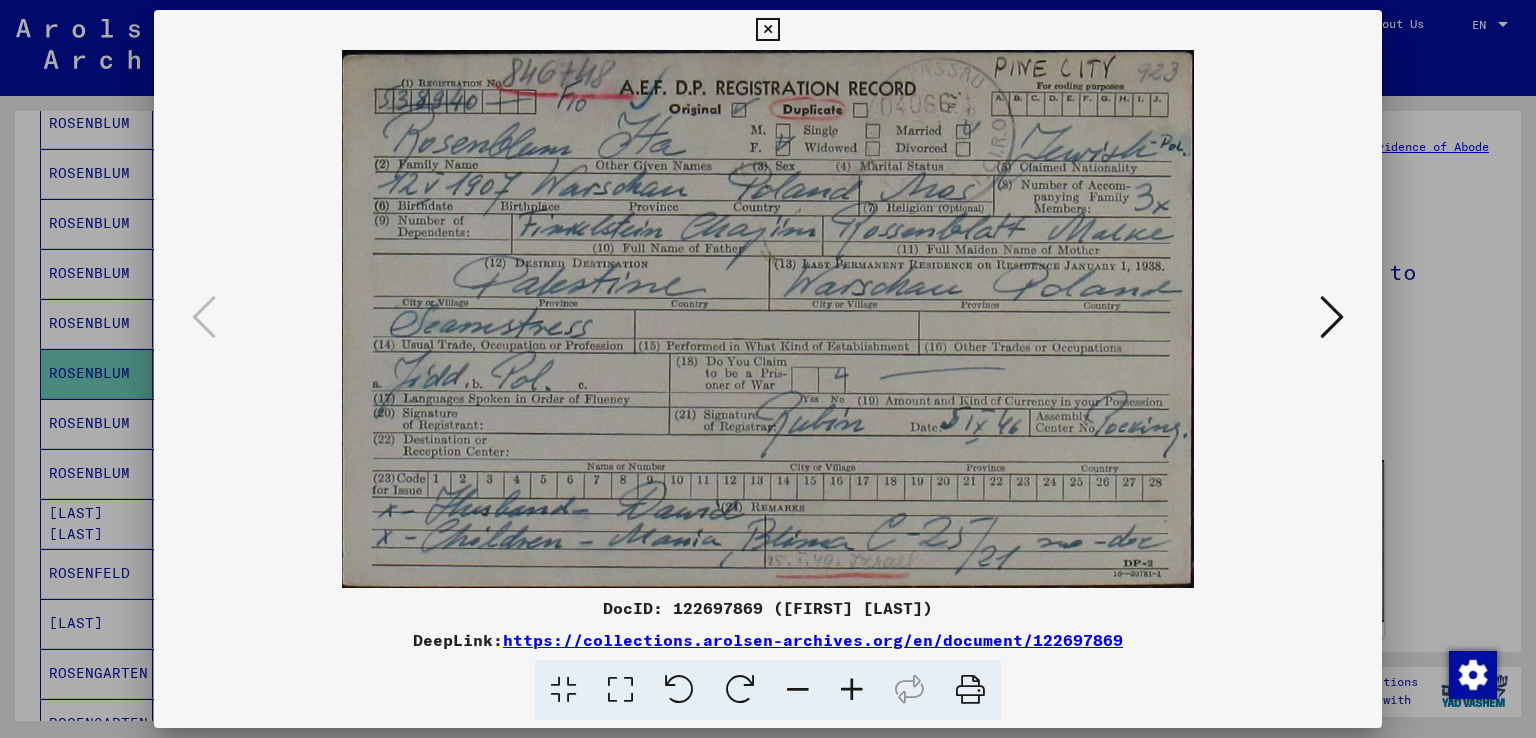 click at bounding box center (767, 30) 